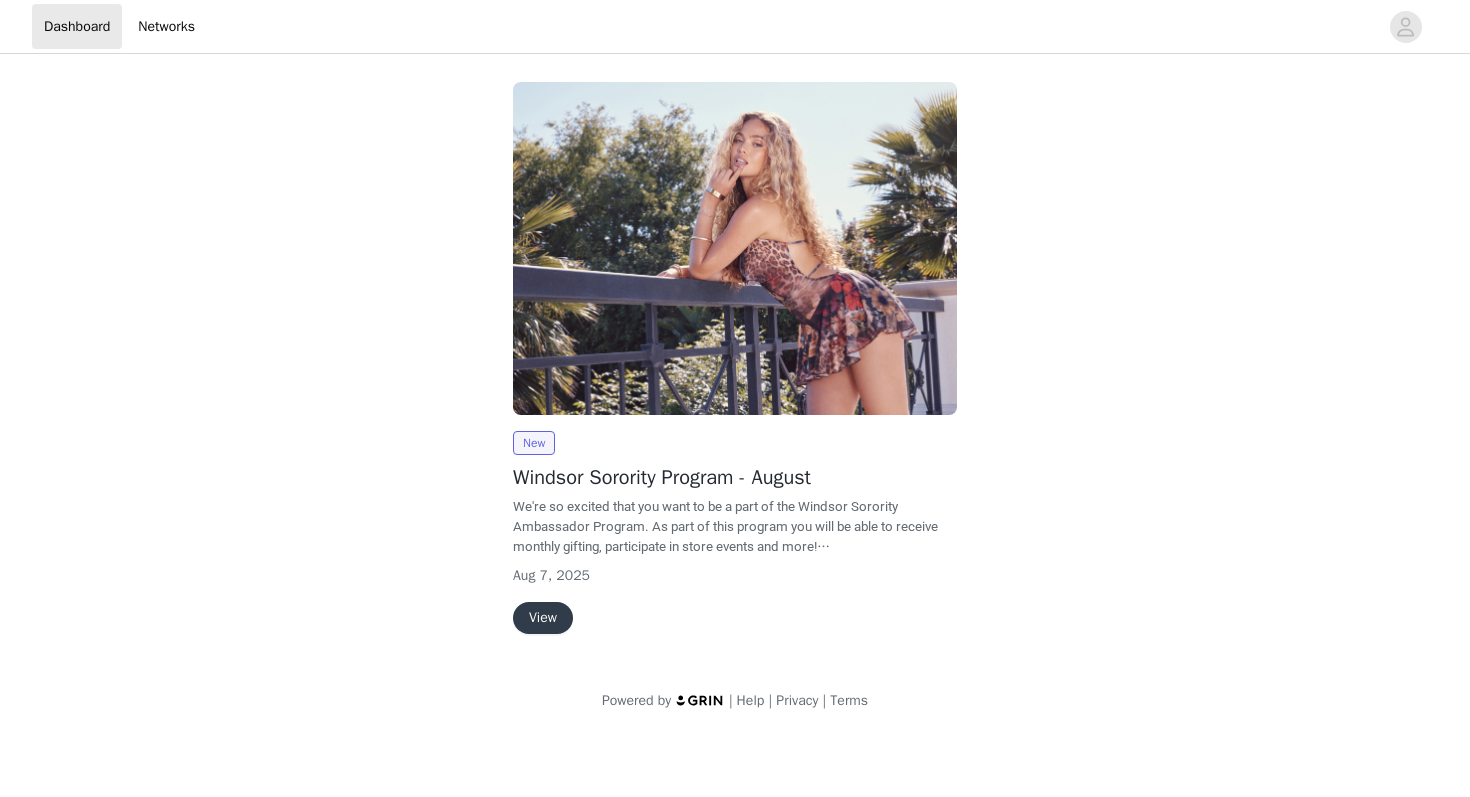 scroll, scrollTop: 0, scrollLeft: 0, axis: both 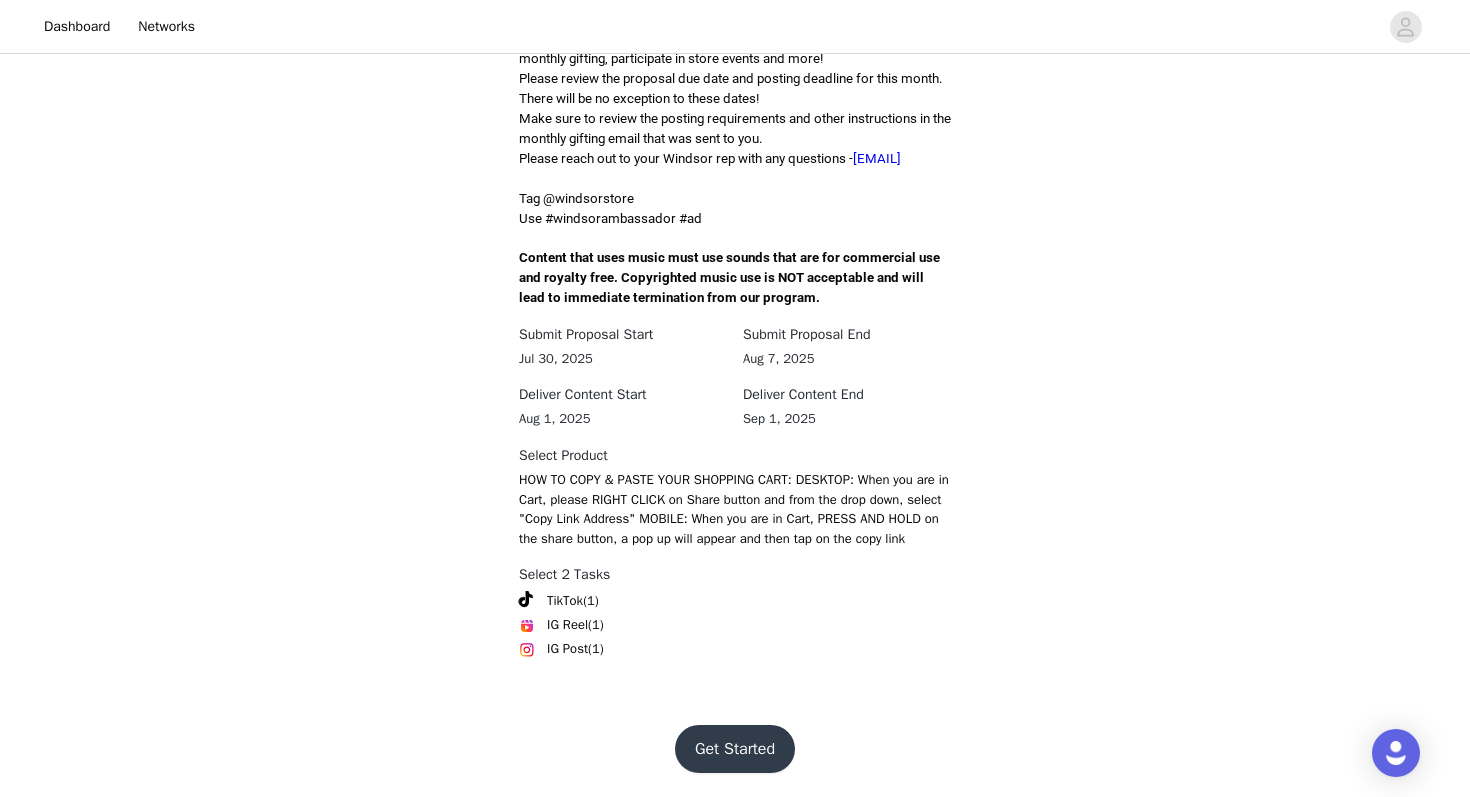 click on "Get Started" at bounding box center [735, 749] 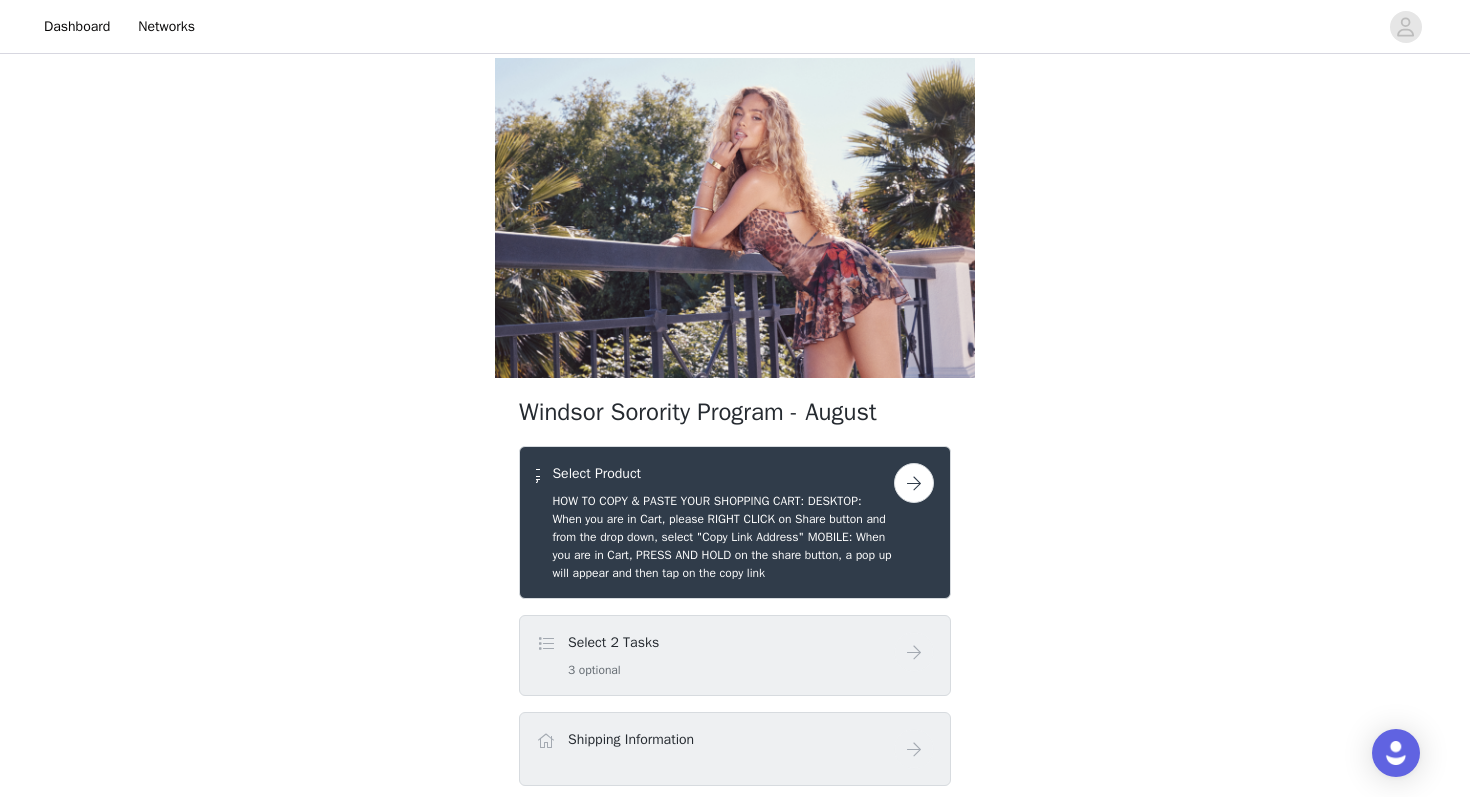 scroll, scrollTop: 176, scrollLeft: 0, axis: vertical 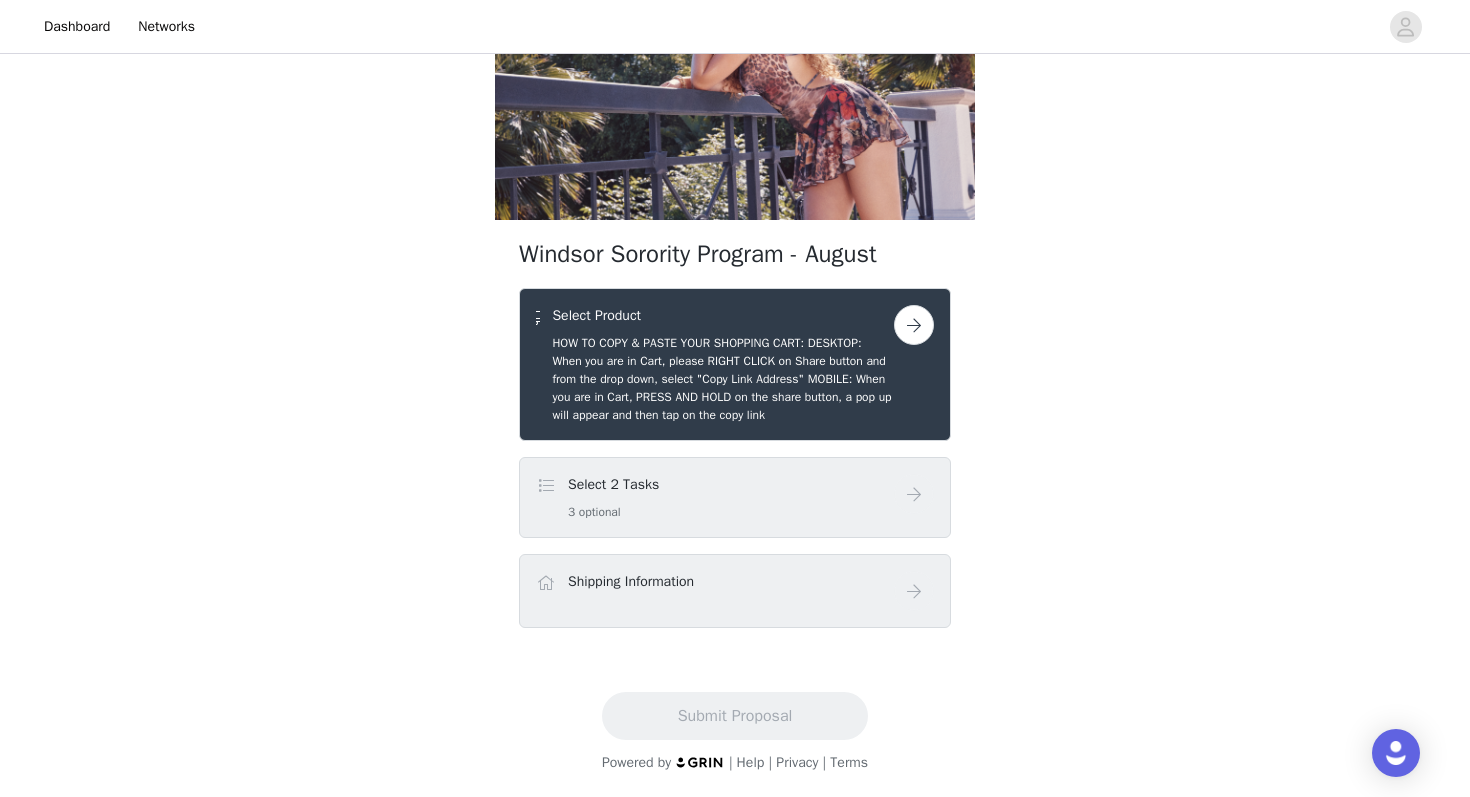 click on "Select 2 Tasks   3 optional" at bounding box center [715, 497] 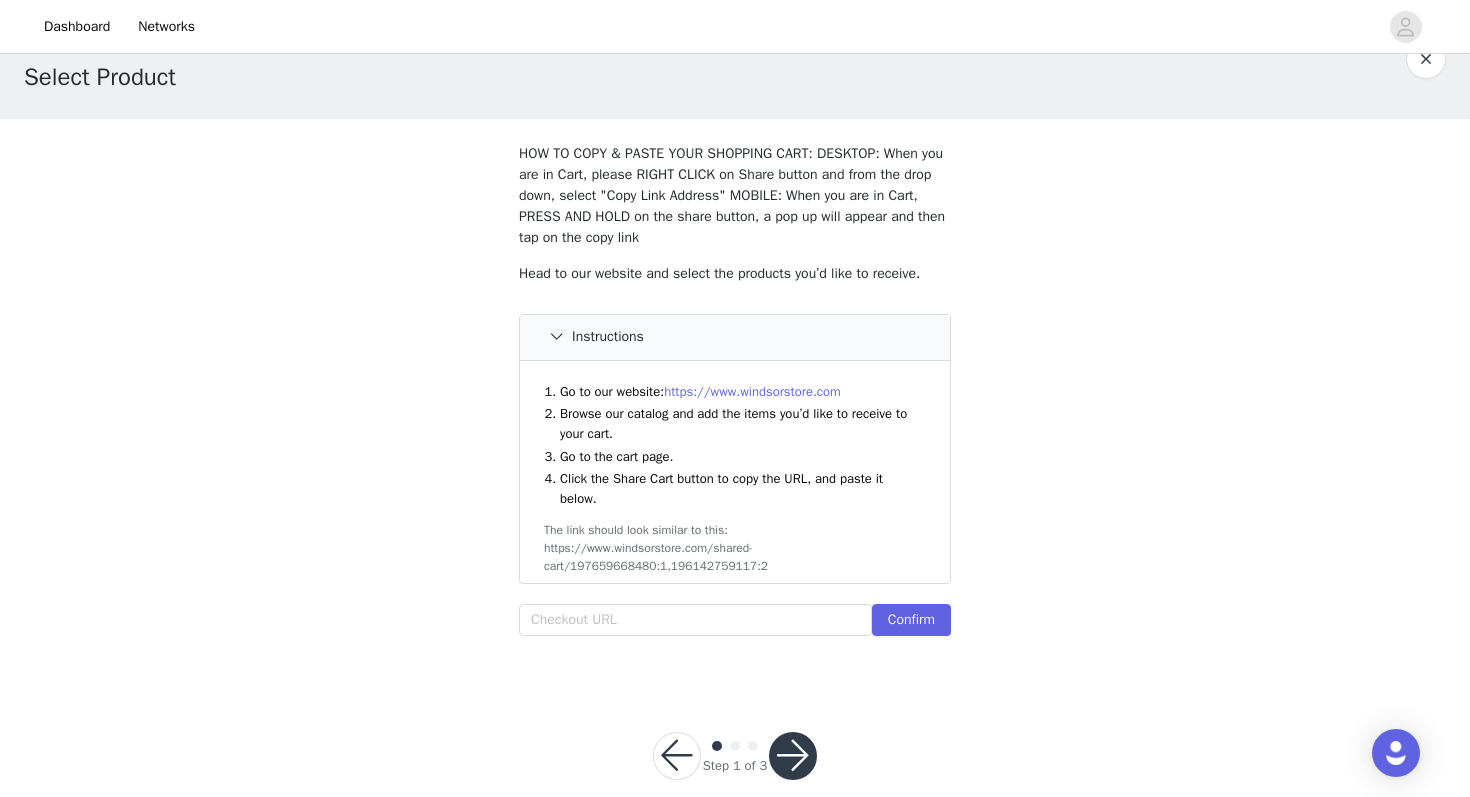 scroll, scrollTop: 74, scrollLeft: 0, axis: vertical 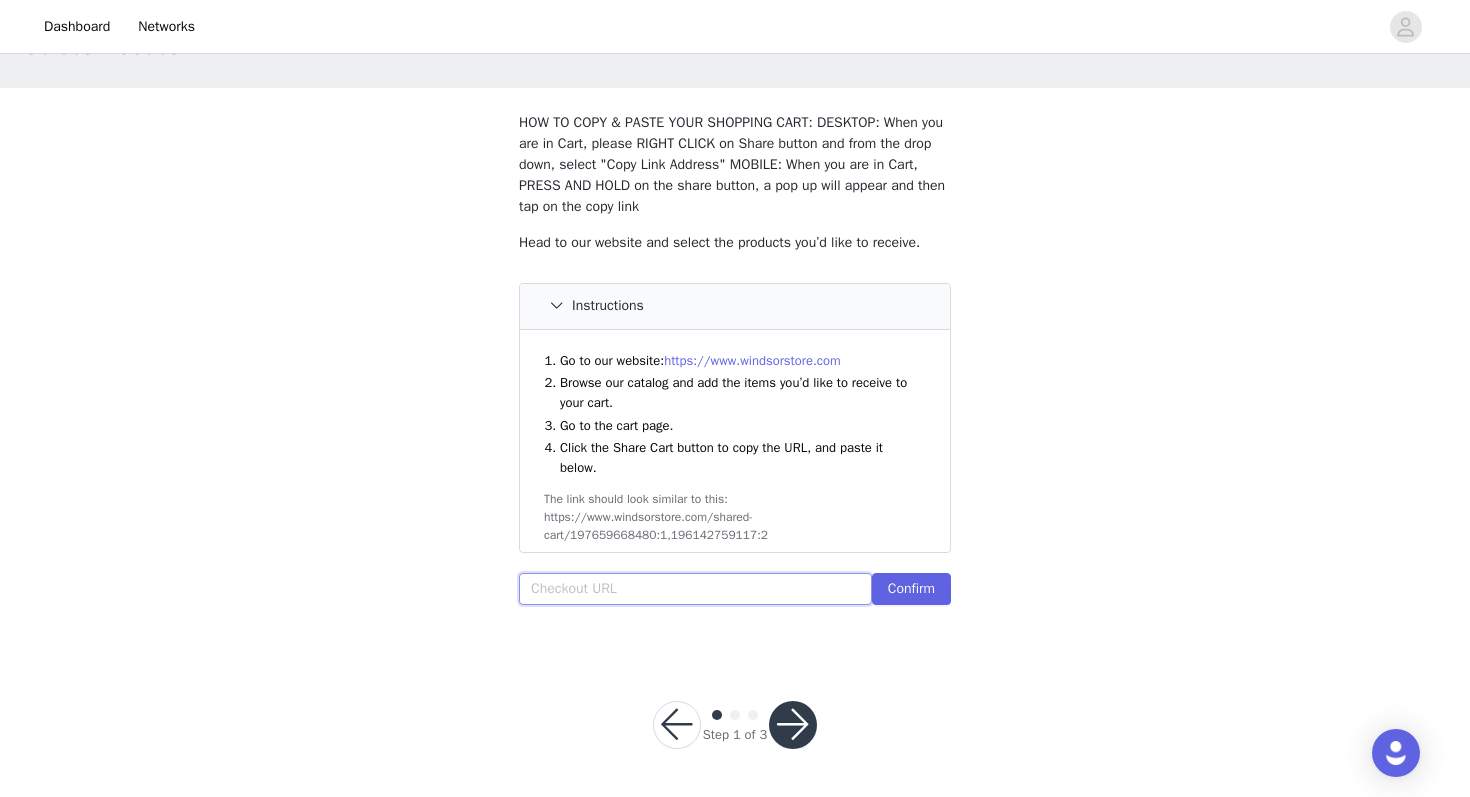 click at bounding box center (695, 589) 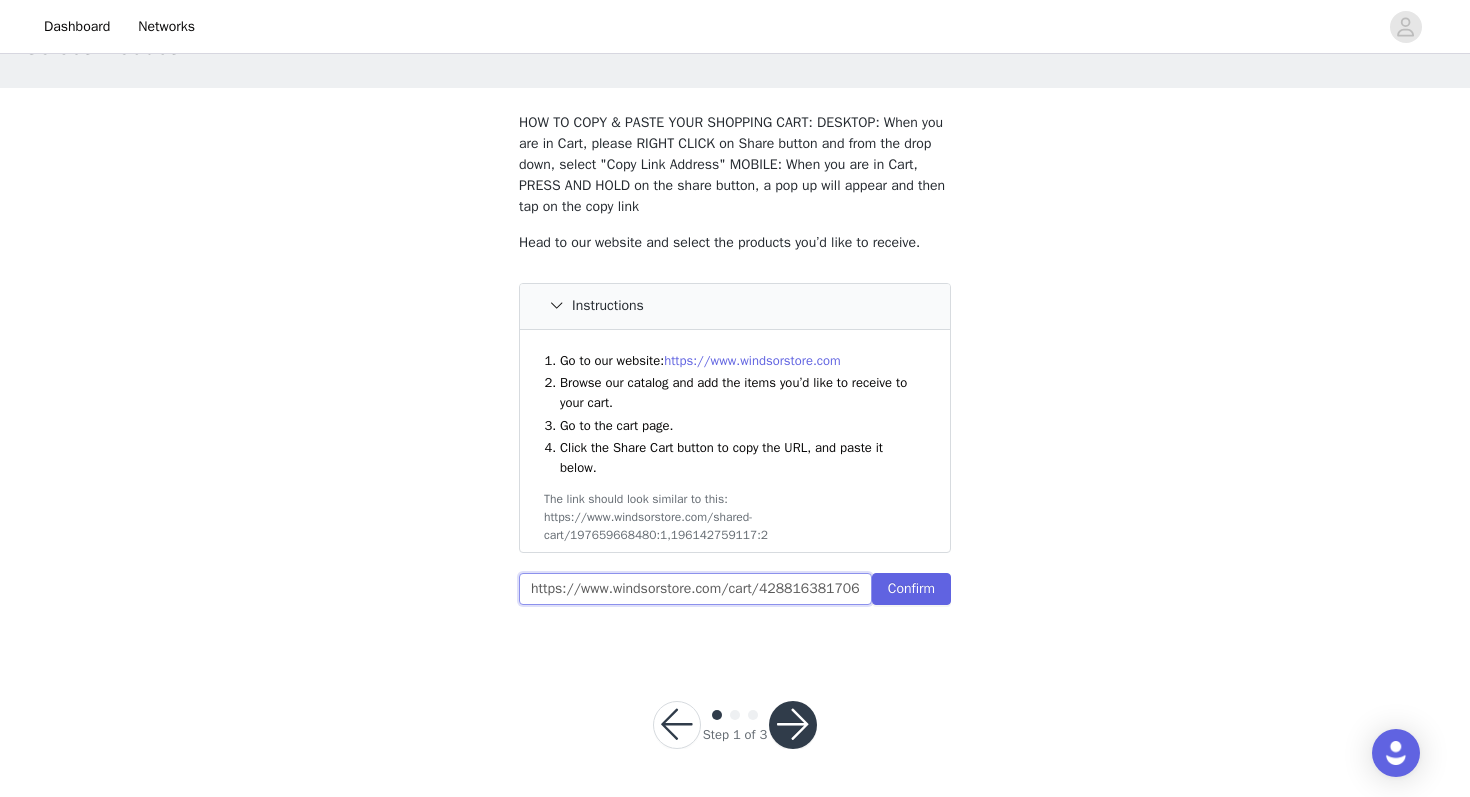 scroll, scrollTop: 0, scrollLeft: 1004, axis: horizontal 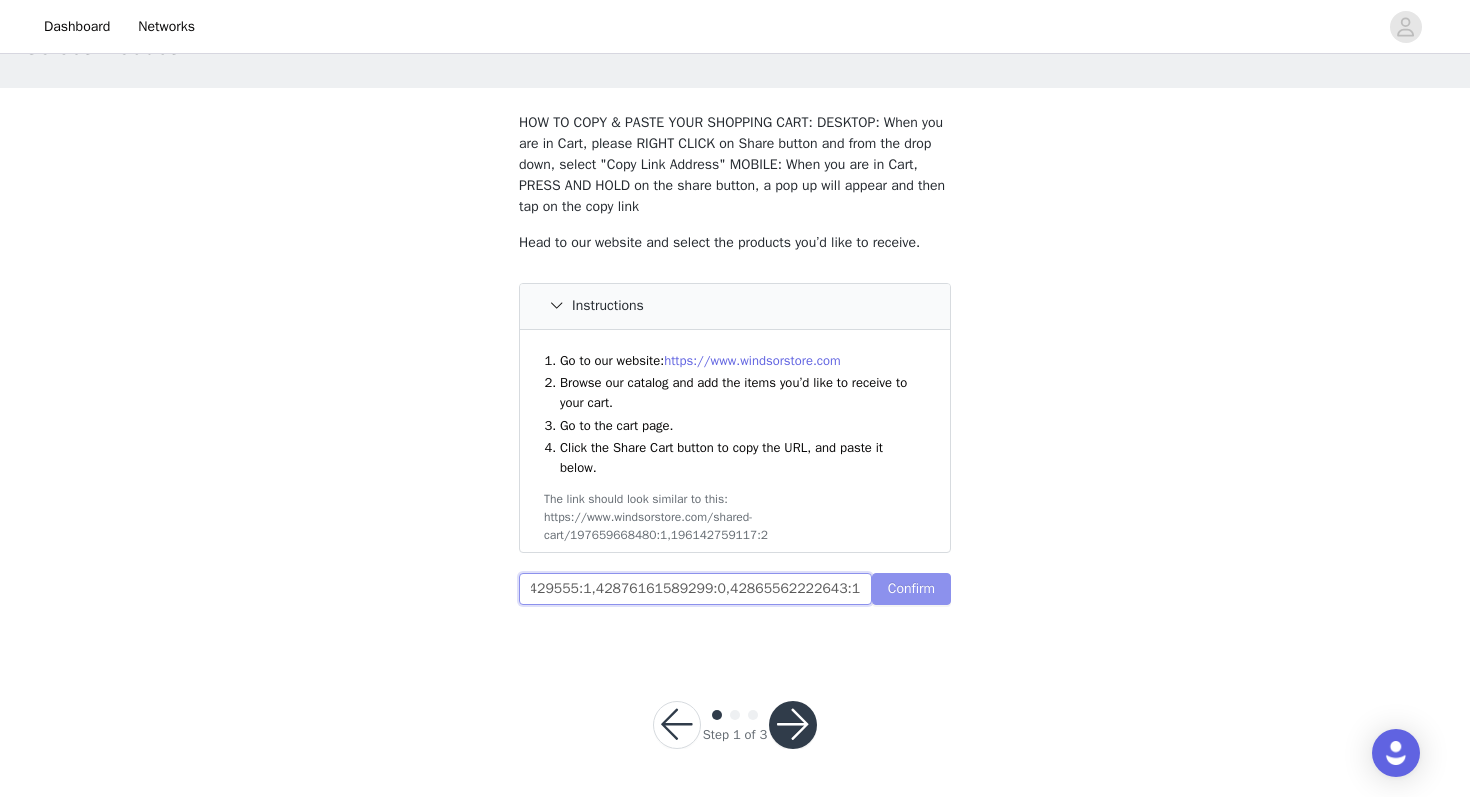 type on "https://www.windsorstore.com/cart/42881638170675:1,42840361173043:1,43373937360947:1,43250093293619:1,43343526592563:1,42950337429555:1,42876161589299:0,42865562222643:1" 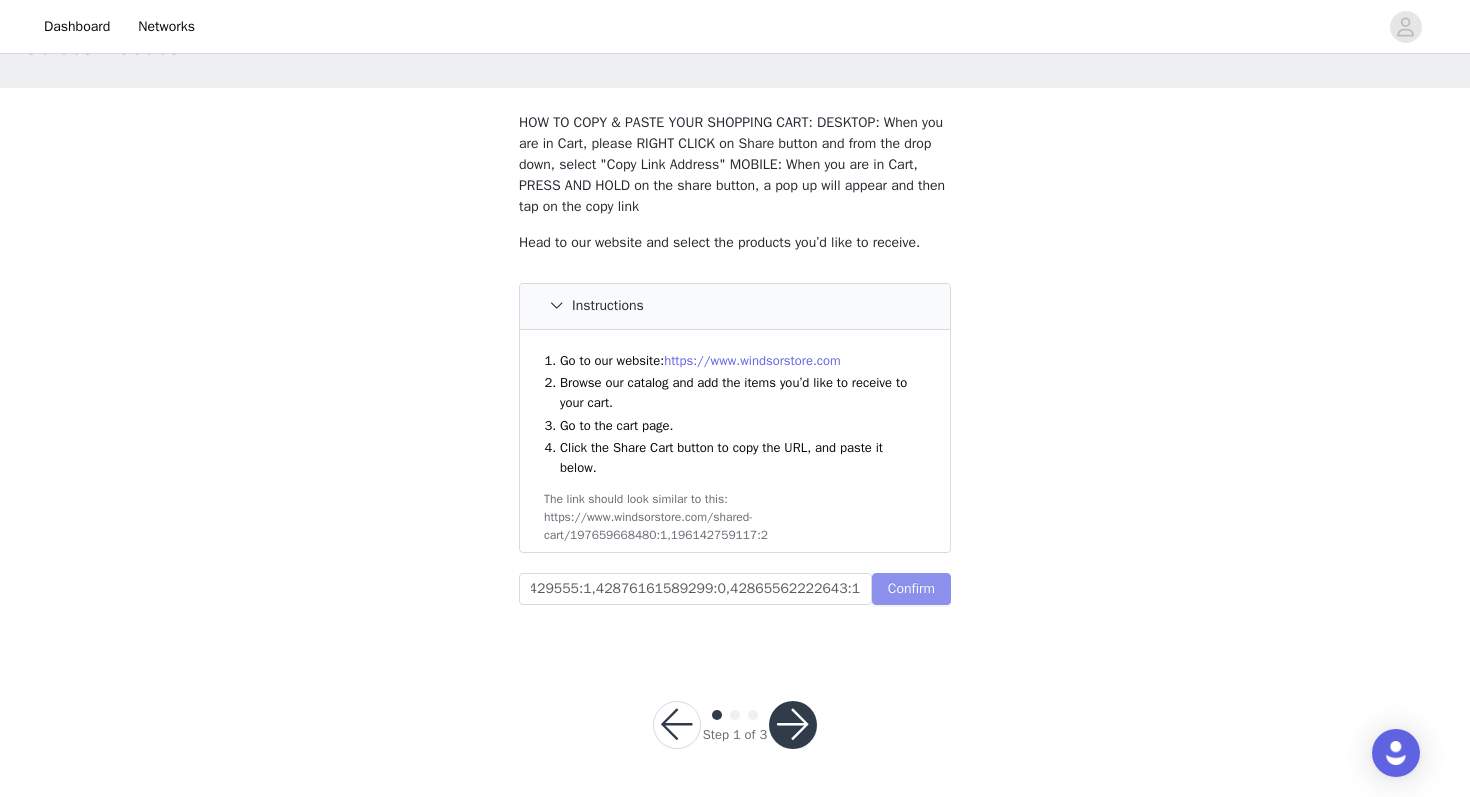 scroll, scrollTop: 0, scrollLeft: 0, axis: both 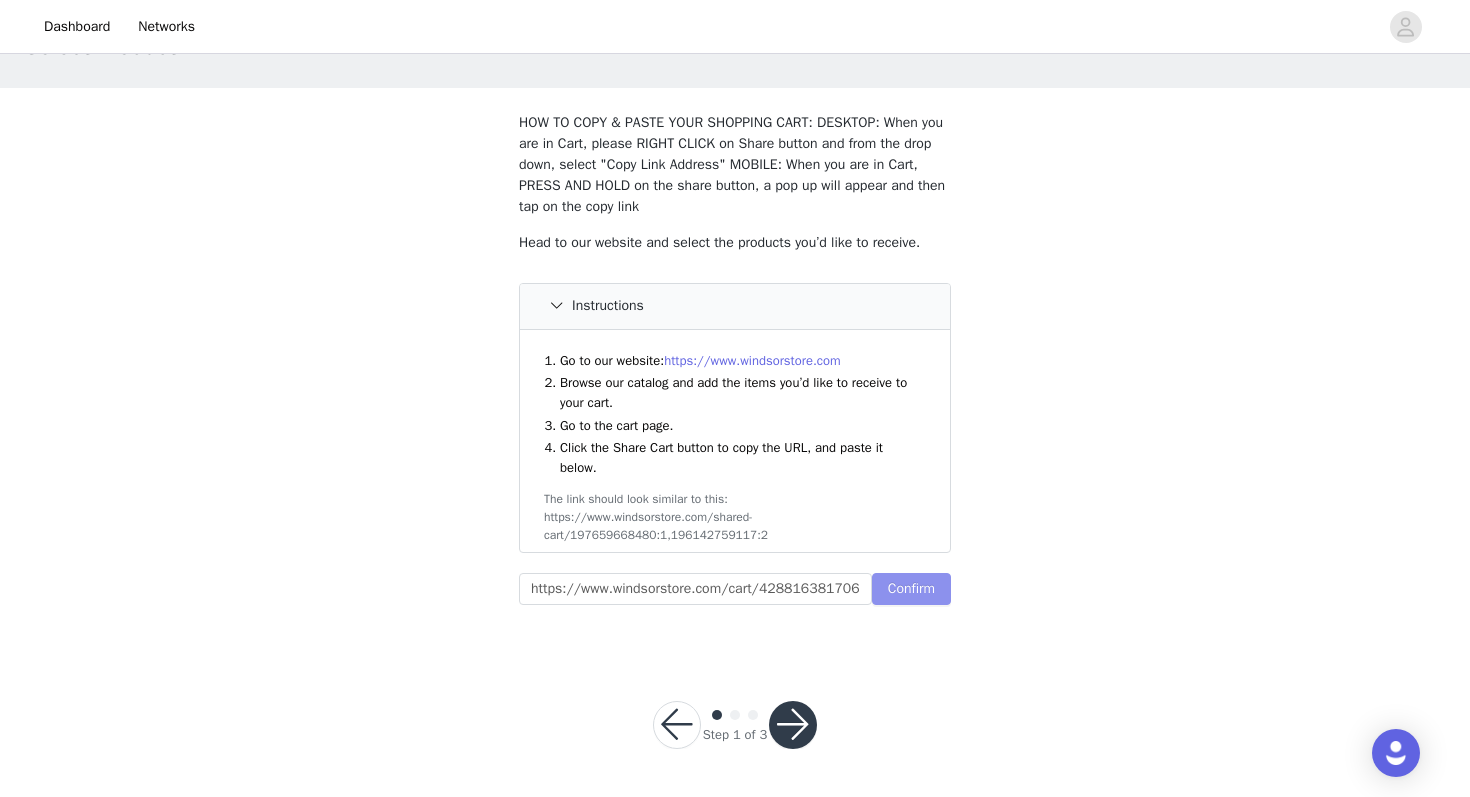 click on "Confirm" at bounding box center (911, 589) 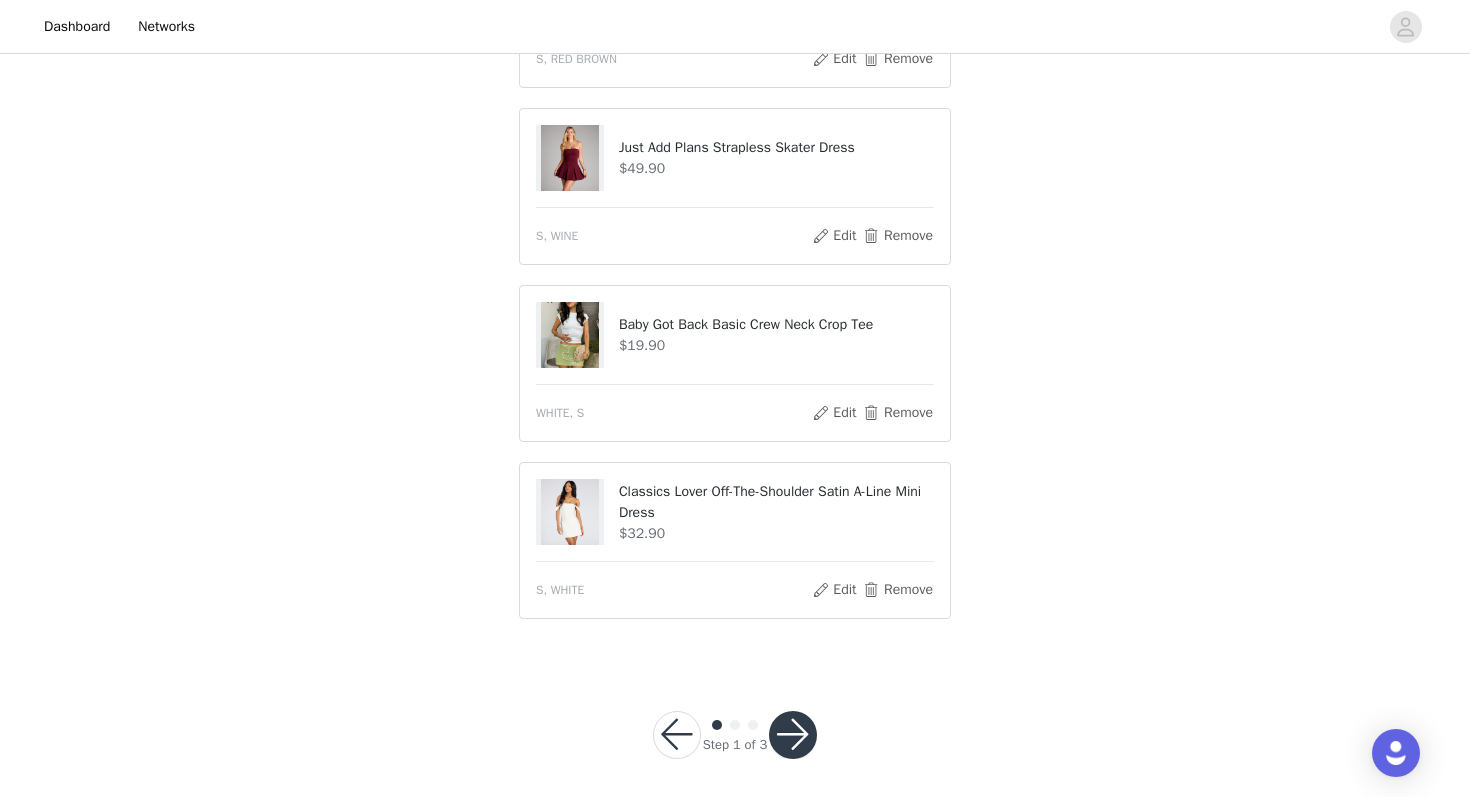 scroll, scrollTop: 1297, scrollLeft: 0, axis: vertical 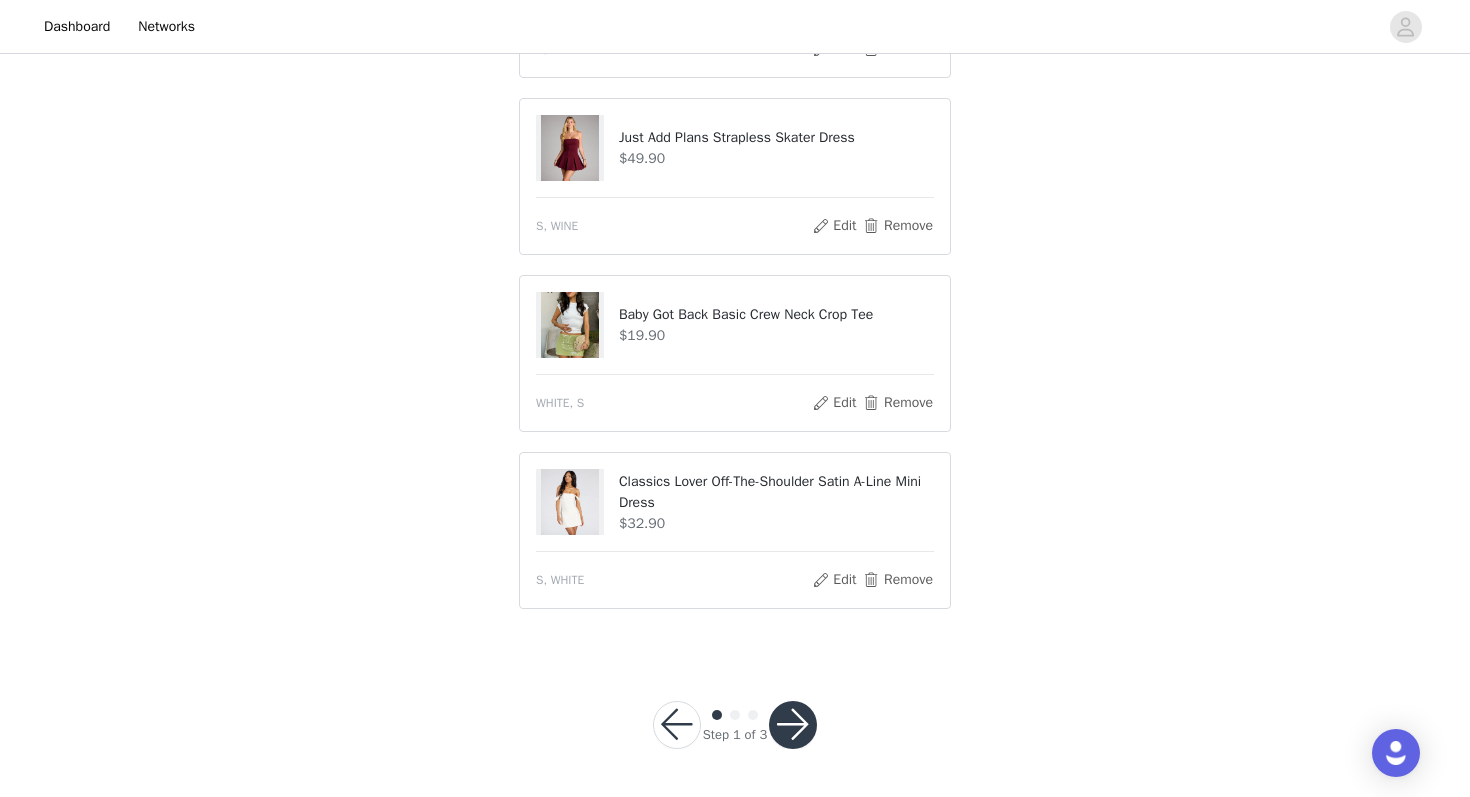 click at bounding box center [793, 725] 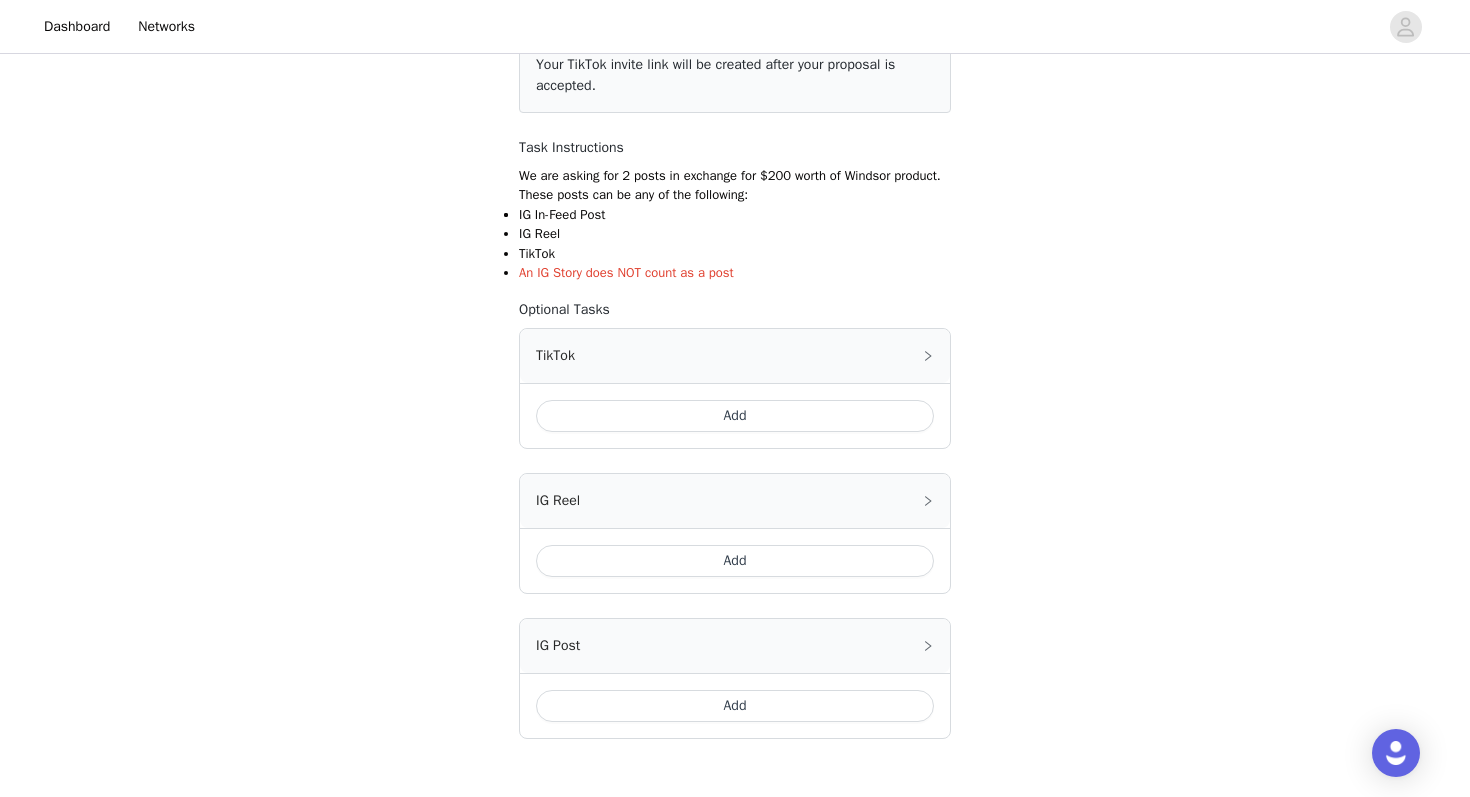 scroll, scrollTop: 280, scrollLeft: 0, axis: vertical 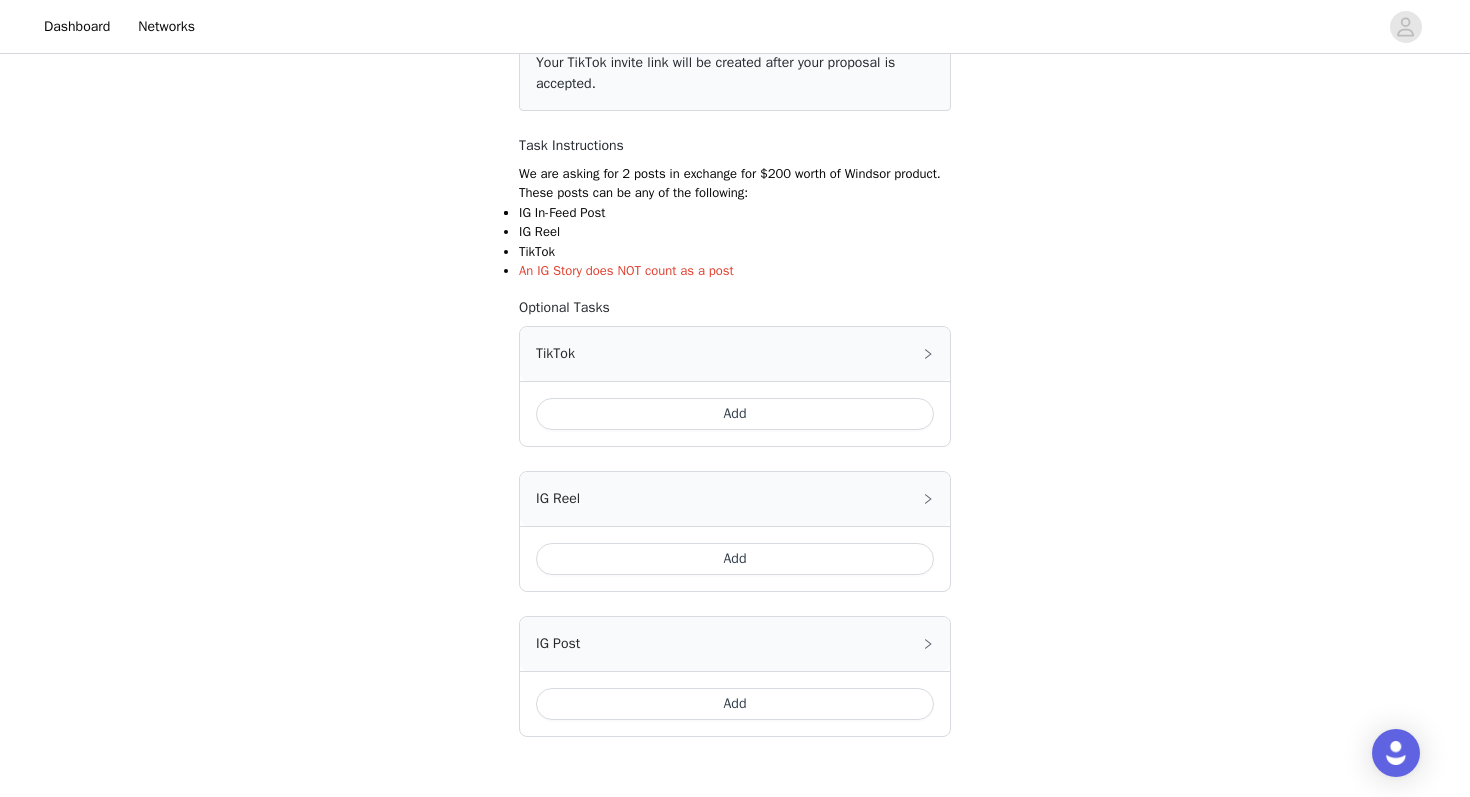 click on "Add" at bounding box center [735, 414] 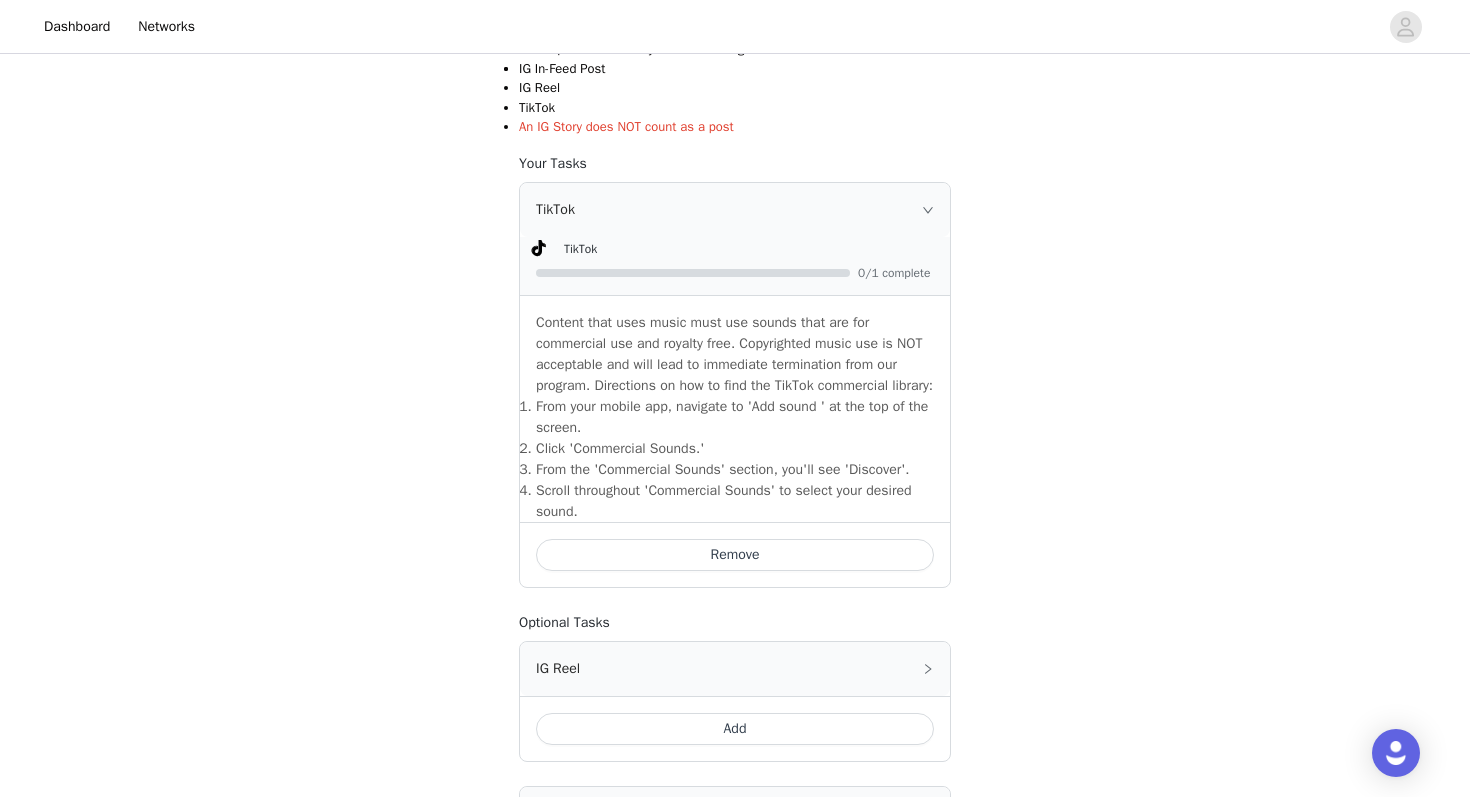 scroll, scrollTop: 419, scrollLeft: 0, axis: vertical 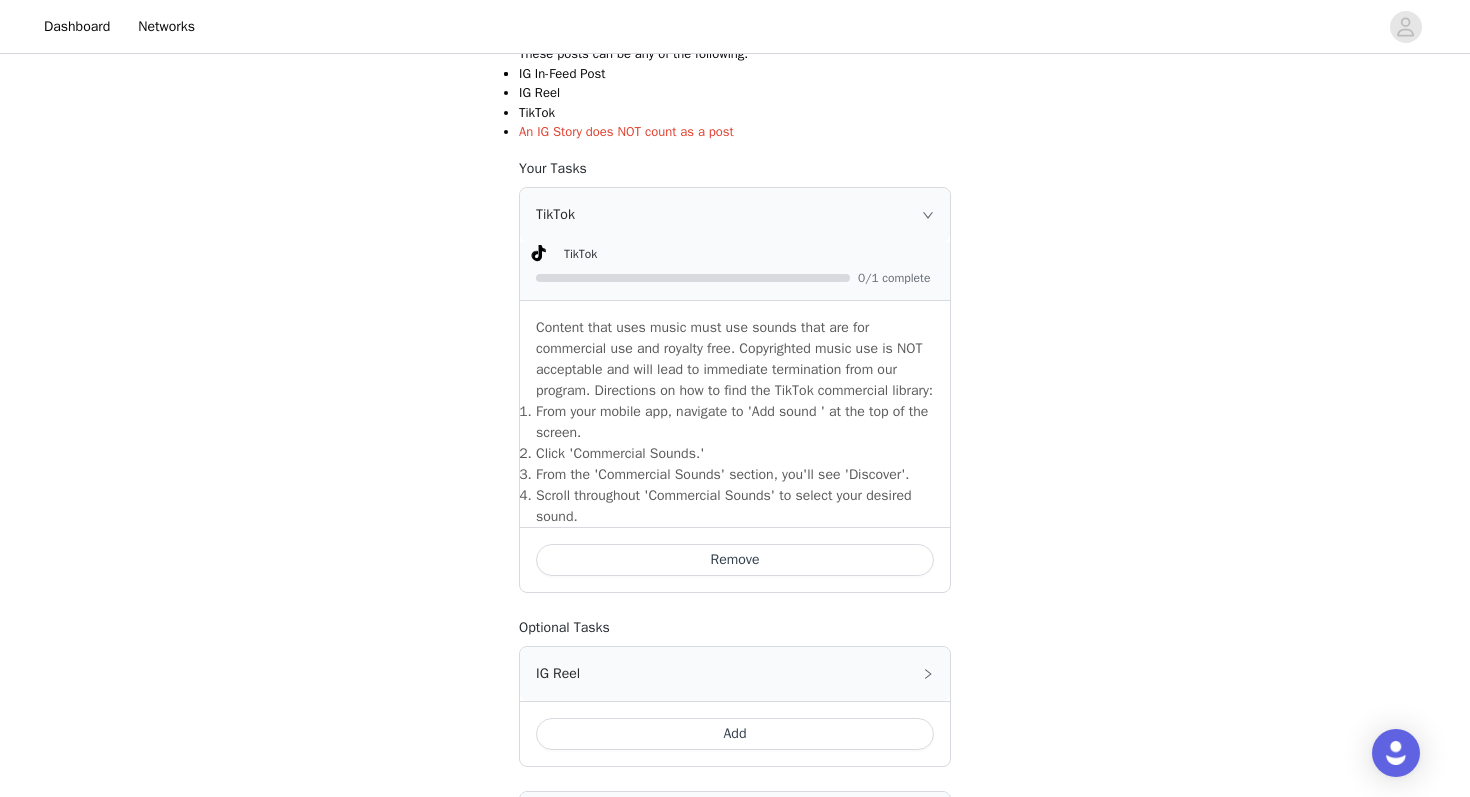 click on "TikTok" at bounding box center (735, 215) 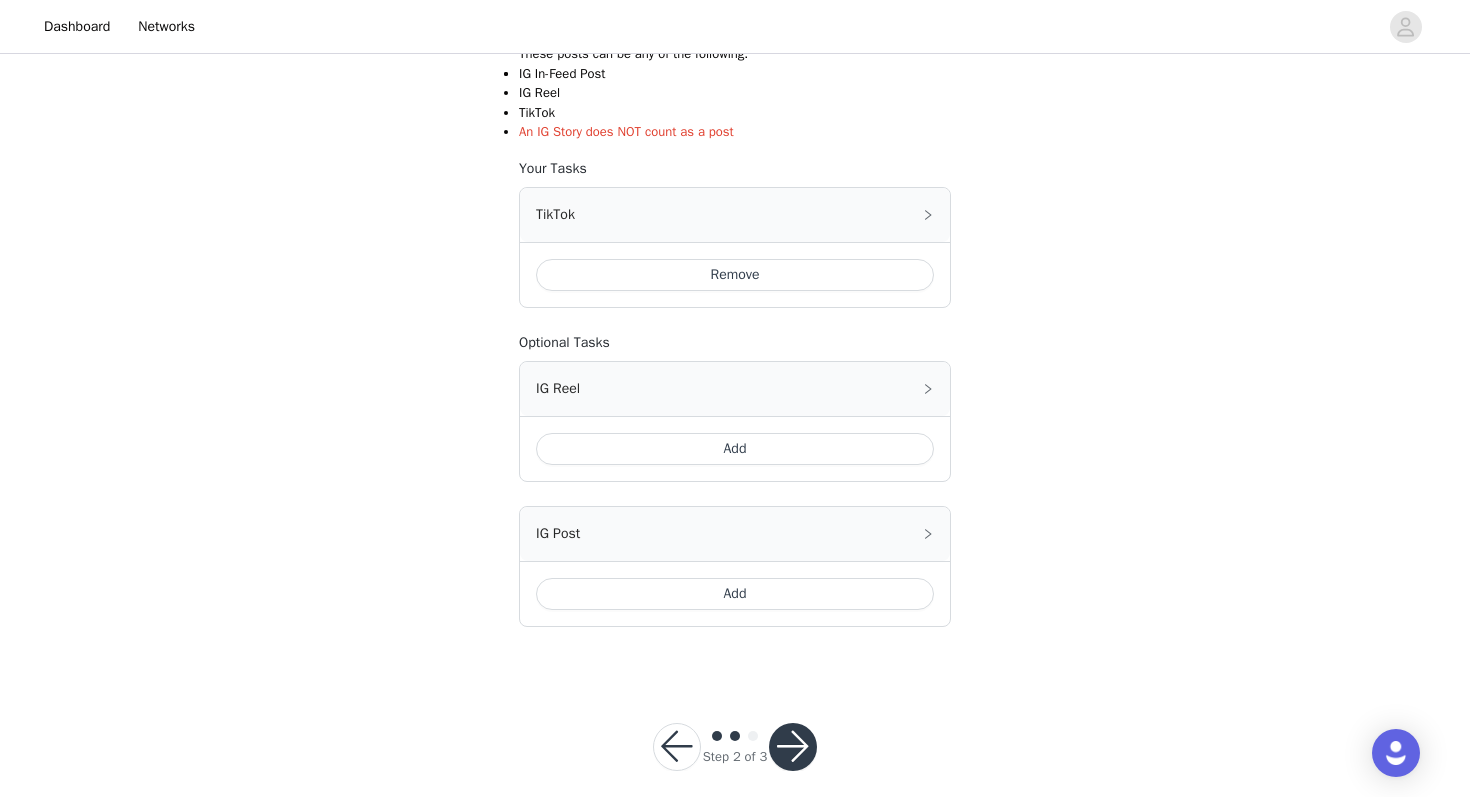 click on "TikTok" at bounding box center (735, 215) 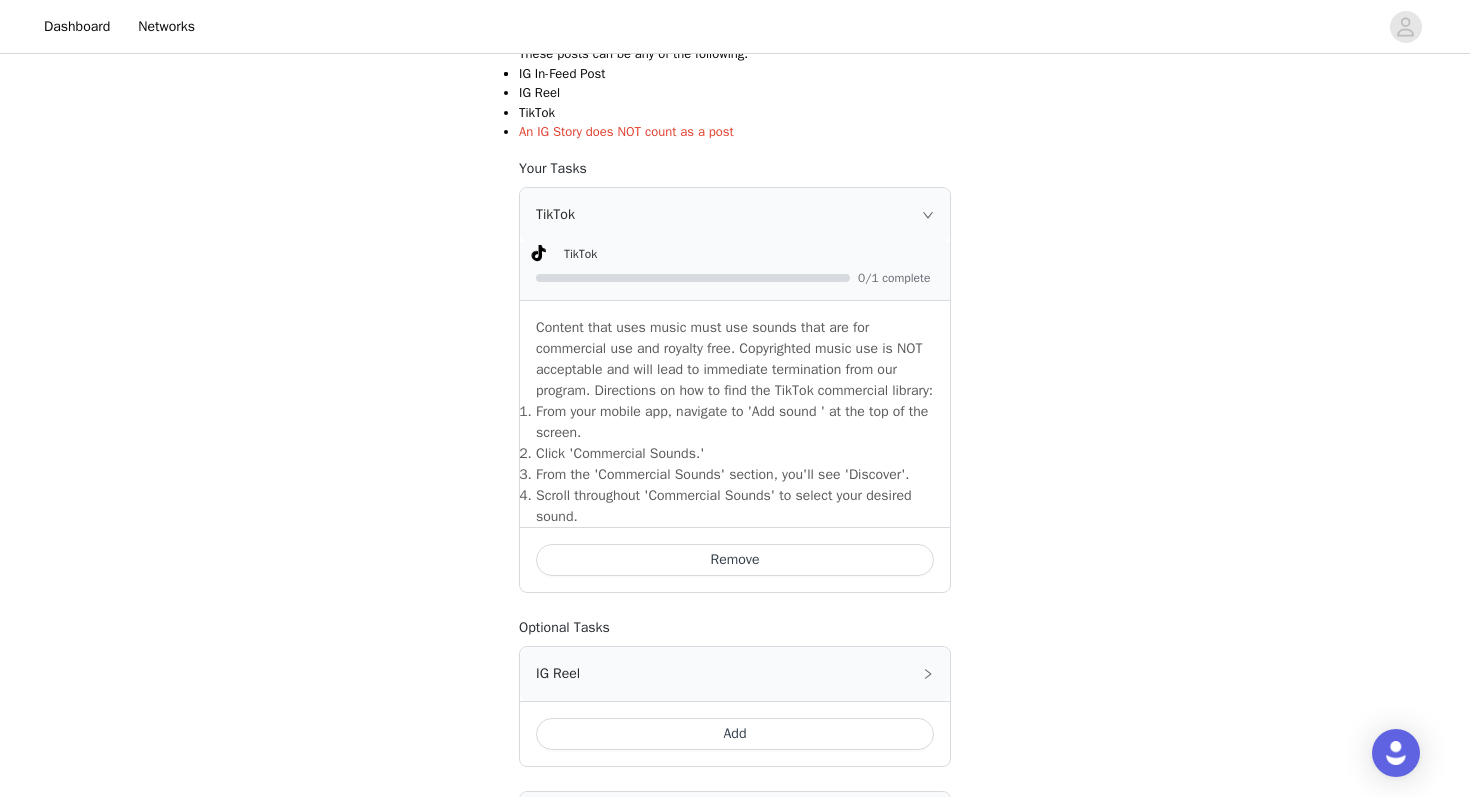 click on "TikTok" at bounding box center [735, 215] 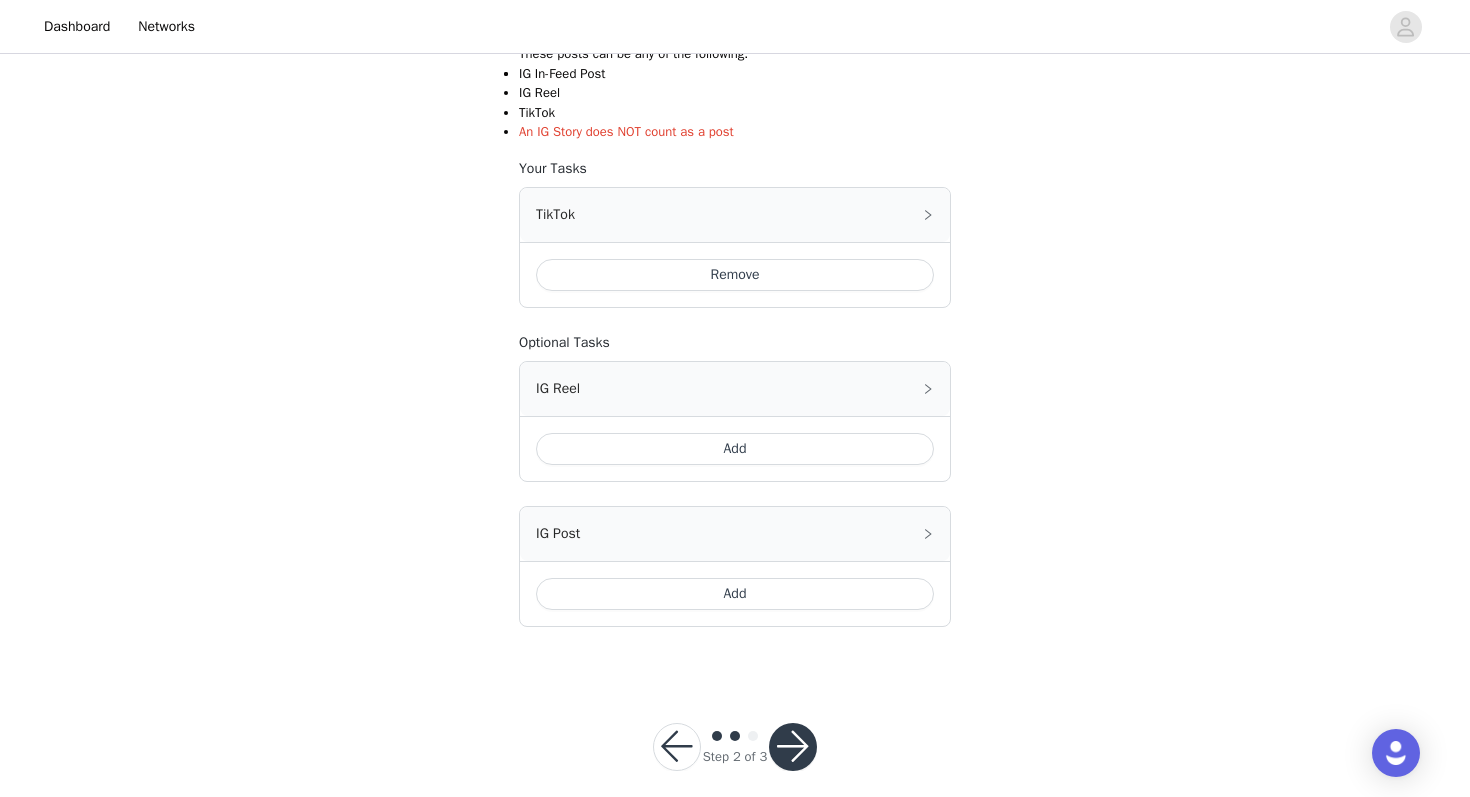 scroll, scrollTop: 440, scrollLeft: 0, axis: vertical 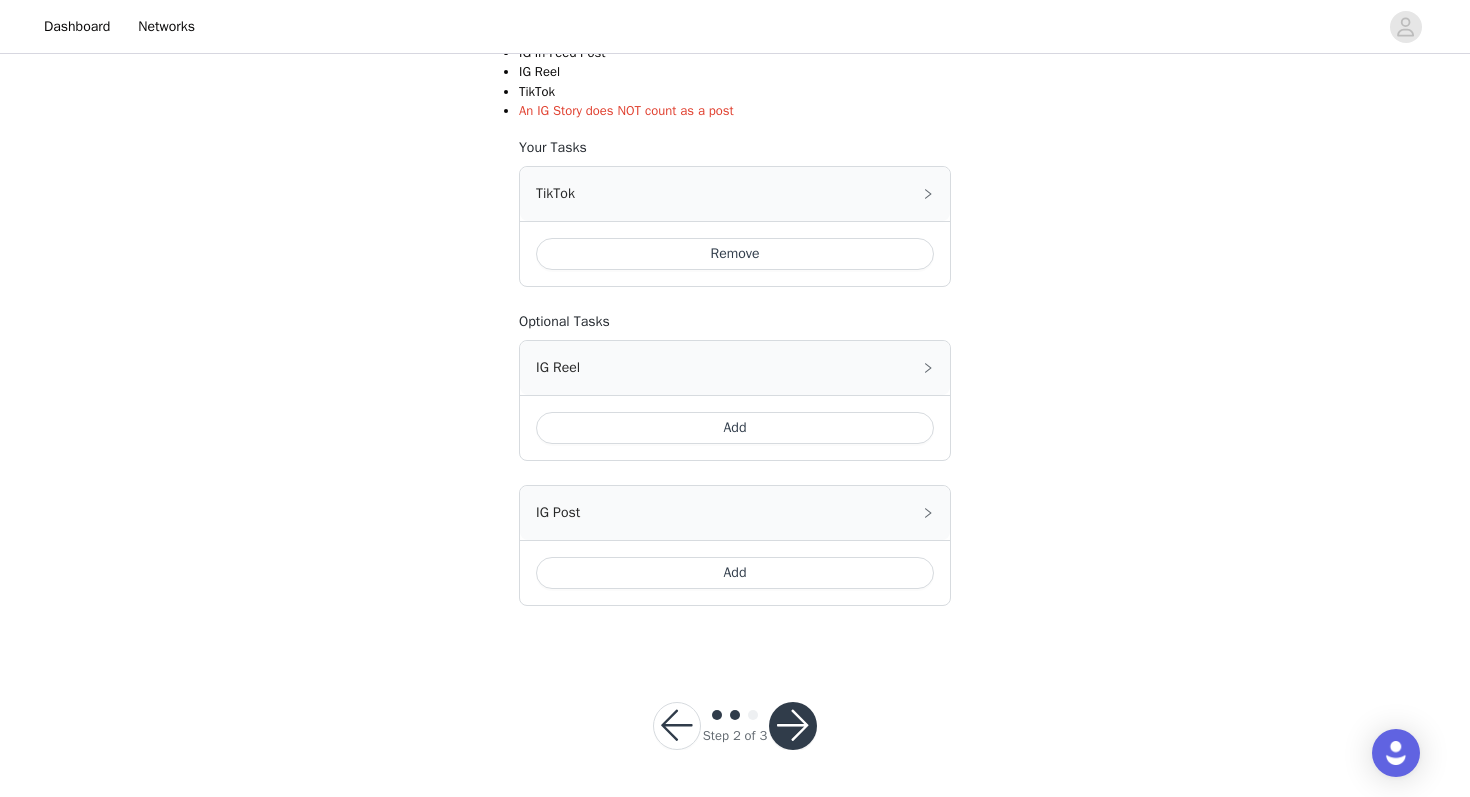 click at bounding box center [793, 726] 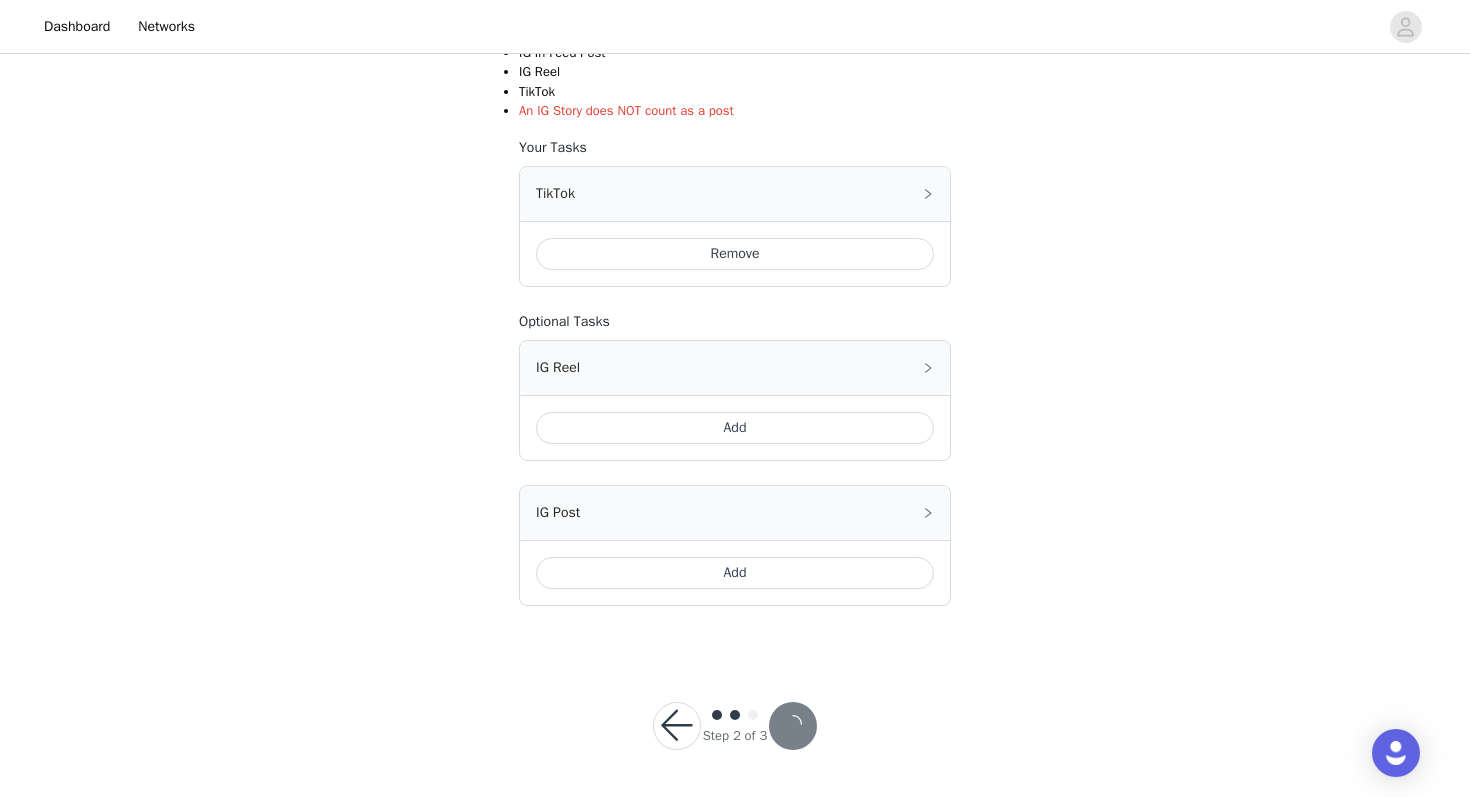 scroll, scrollTop: 0, scrollLeft: 0, axis: both 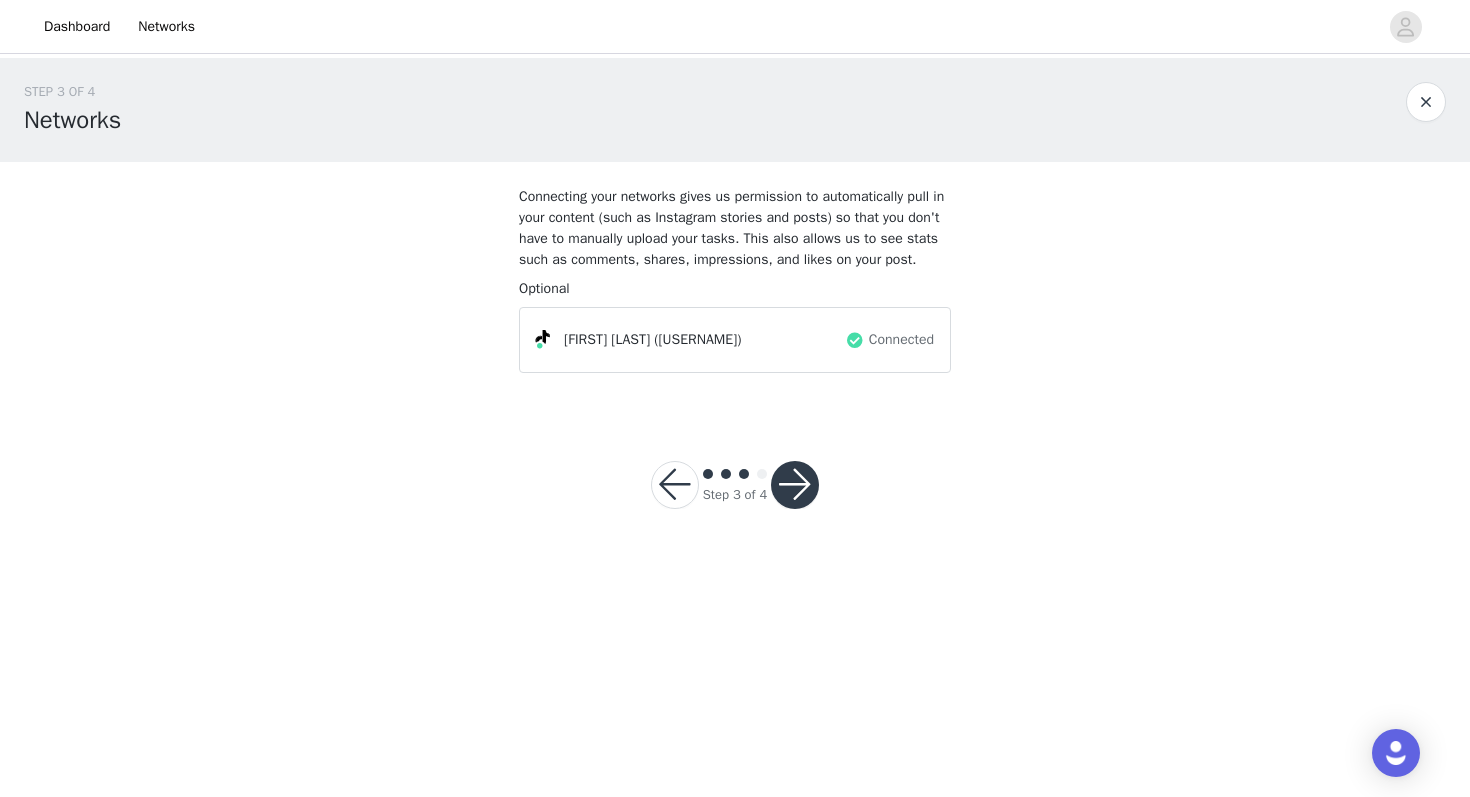 click at bounding box center [675, 485] 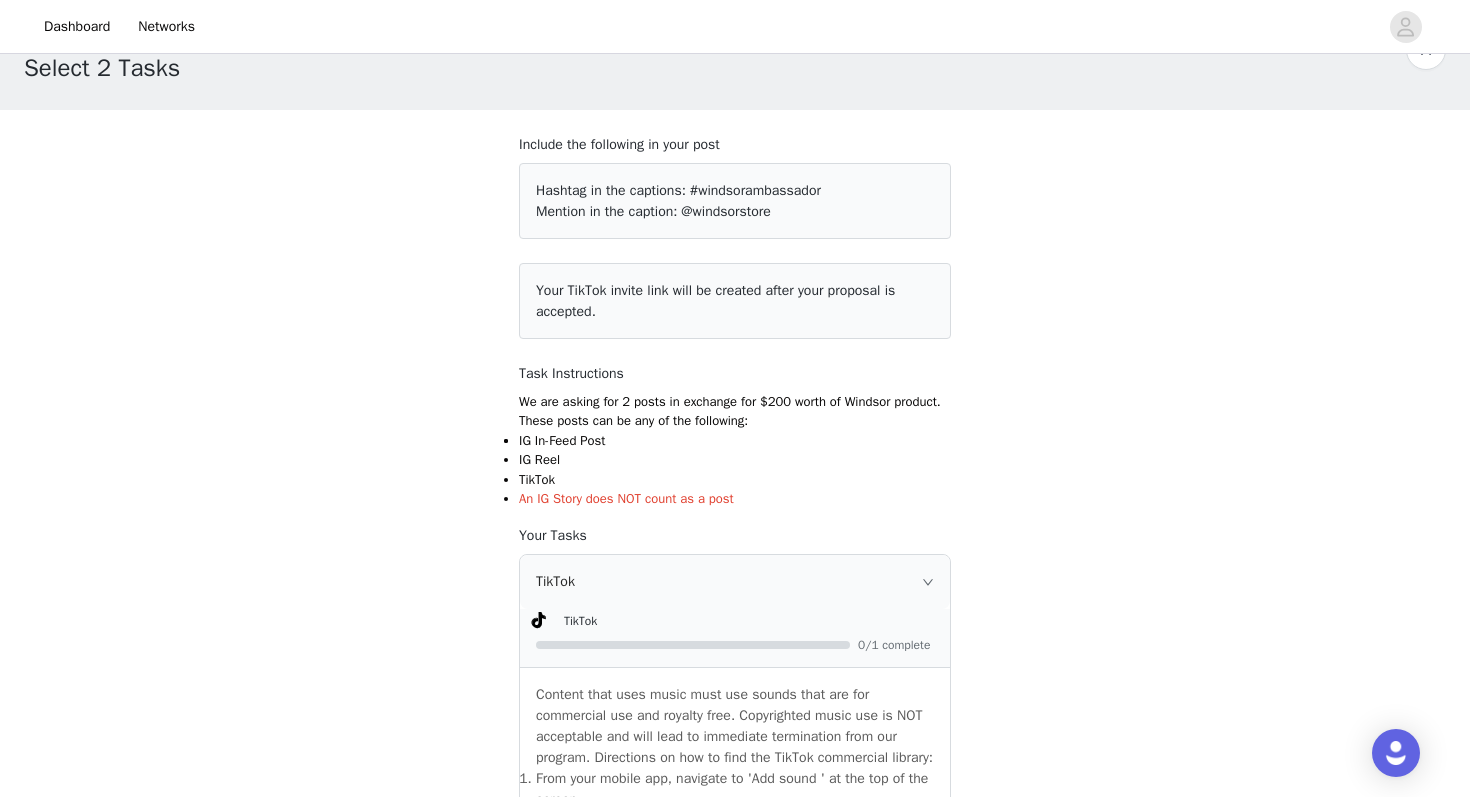 scroll, scrollTop: 55, scrollLeft: 0, axis: vertical 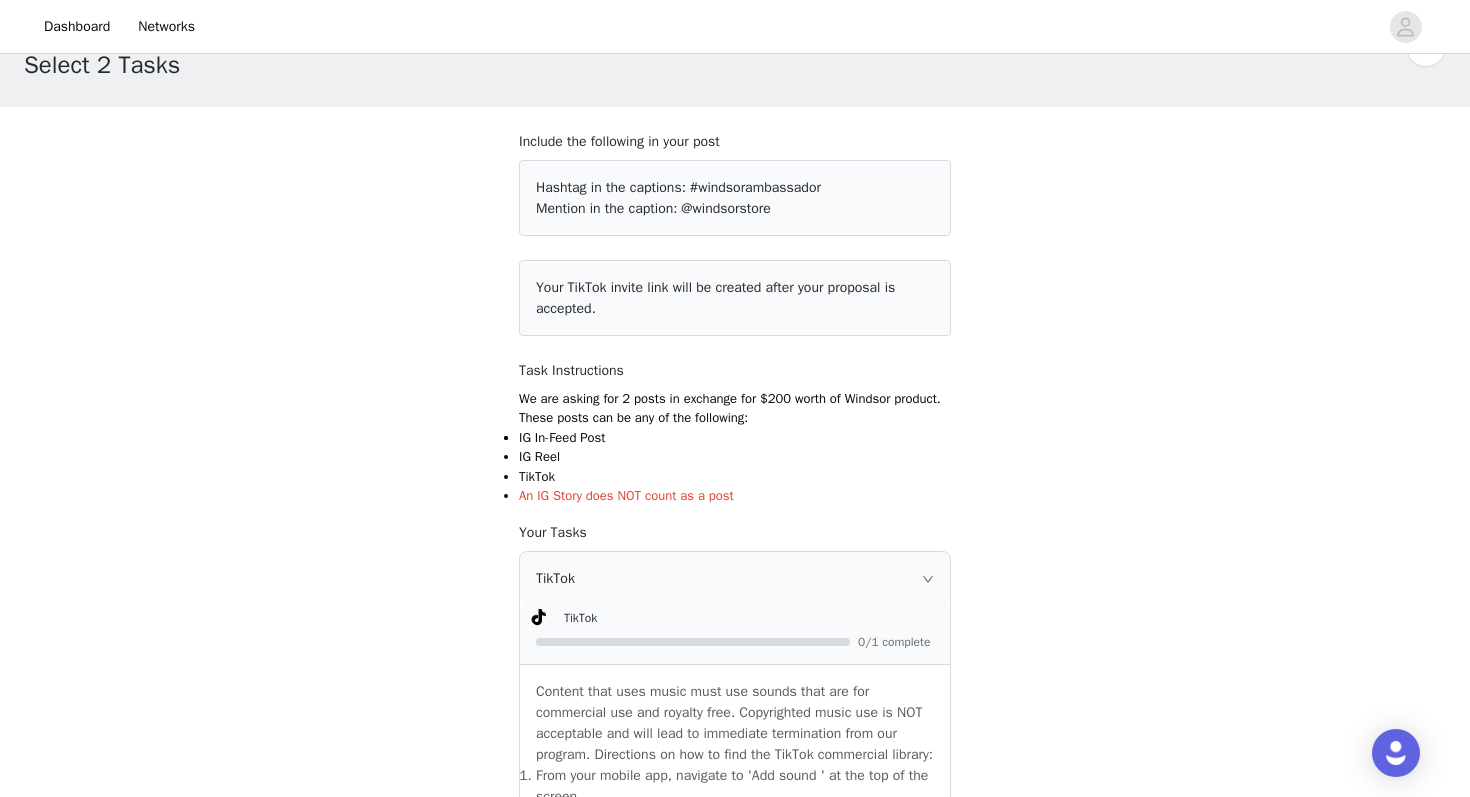click 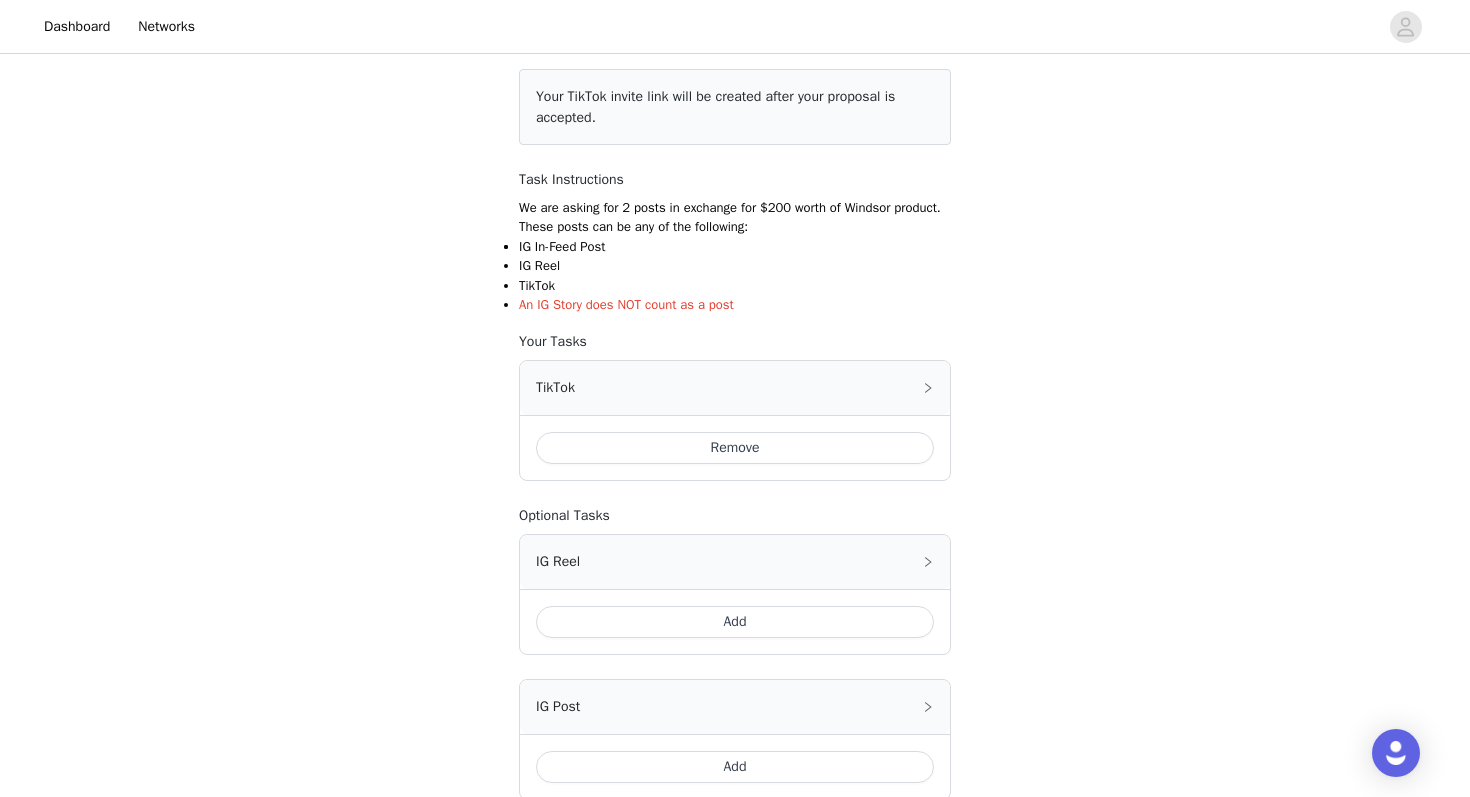 scroll, scrollTop: 440, scrollLeft: 0, axis: vertical 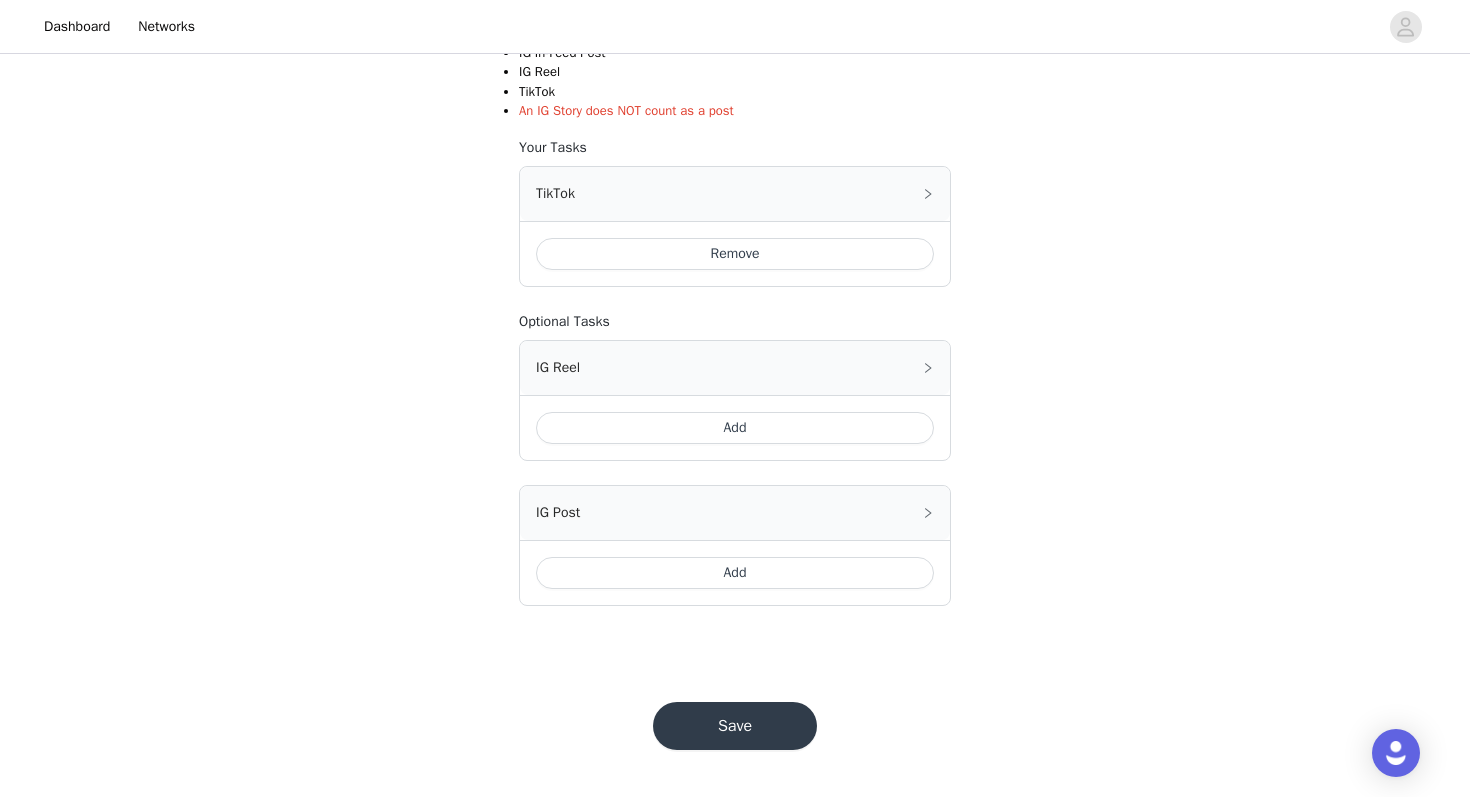 click on "Save" at bounding box center [735, 726] 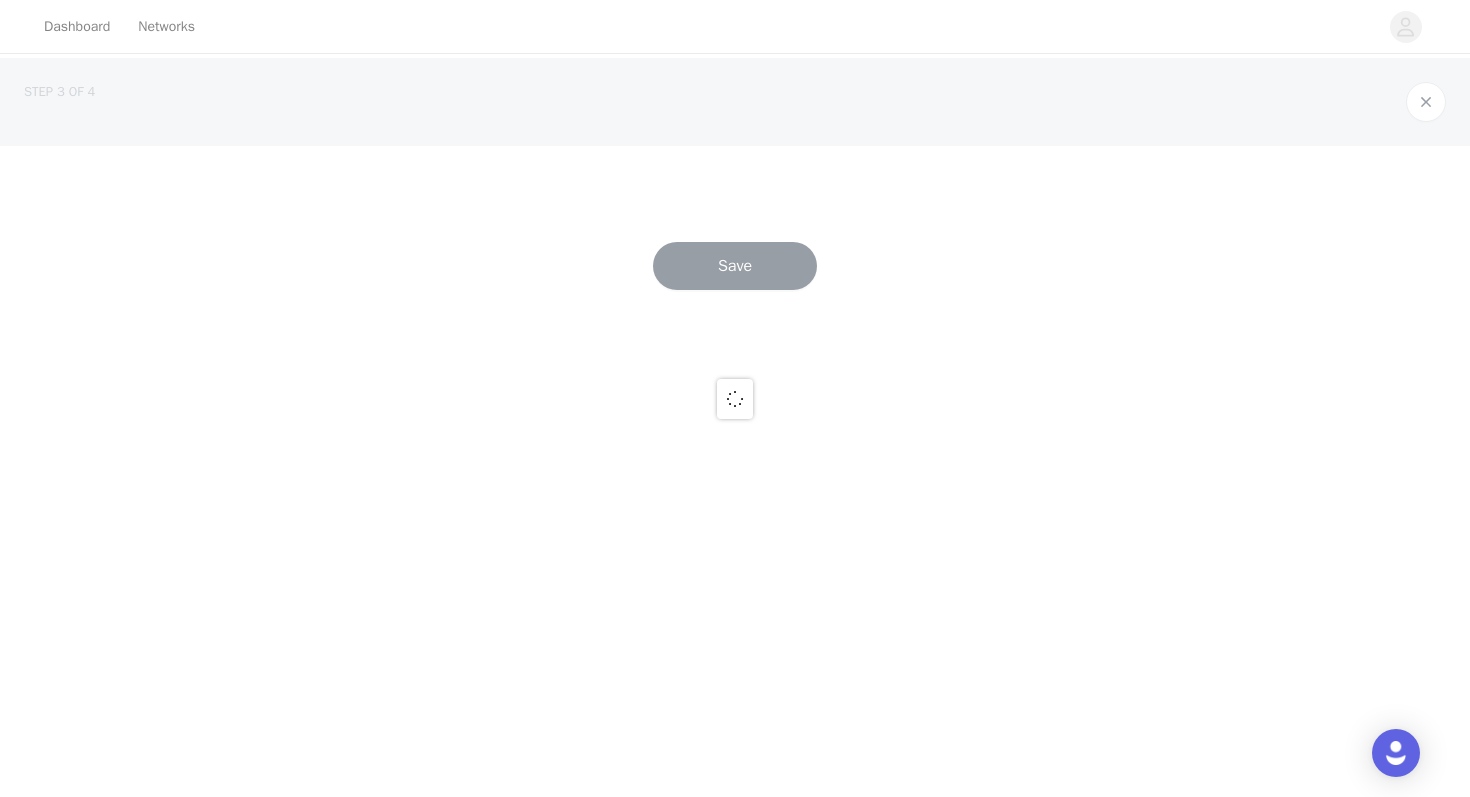 scroll, scrollTop: 0, scrollLeft: 0, axis: both 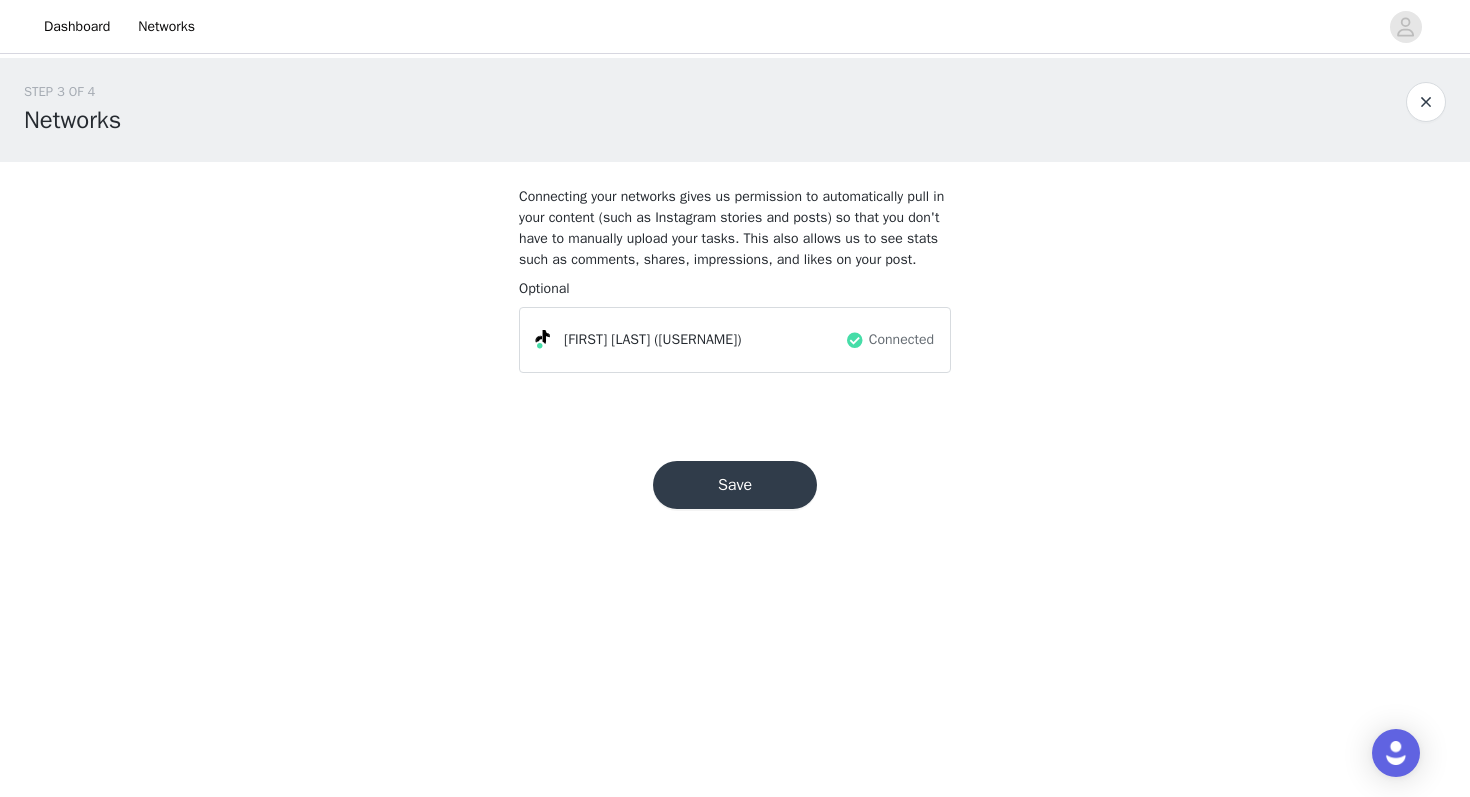 click on "Save" at bounding box center [735, 485] 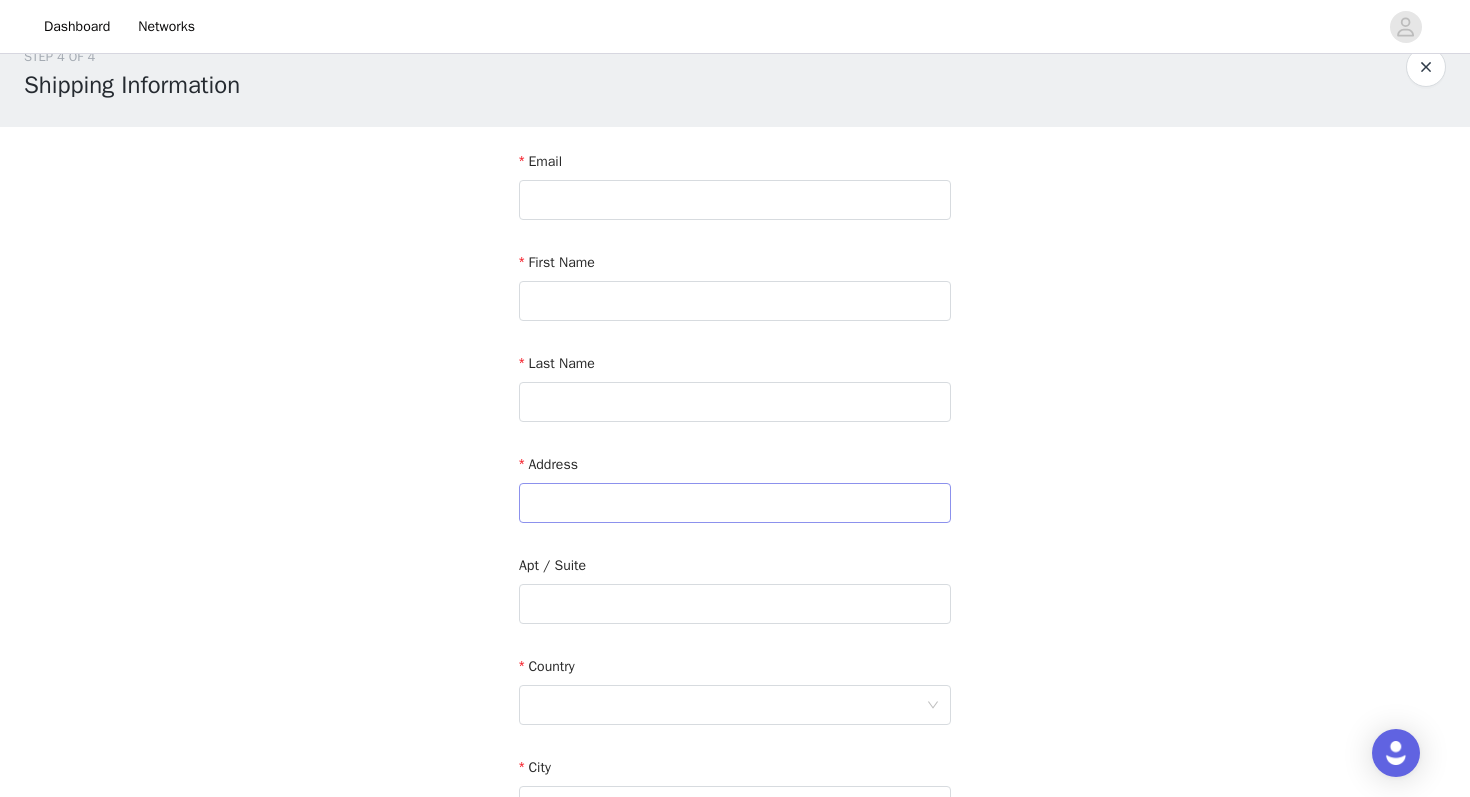 scroll, scrollTop: 53, scrollLeft: 0, axis: vertical 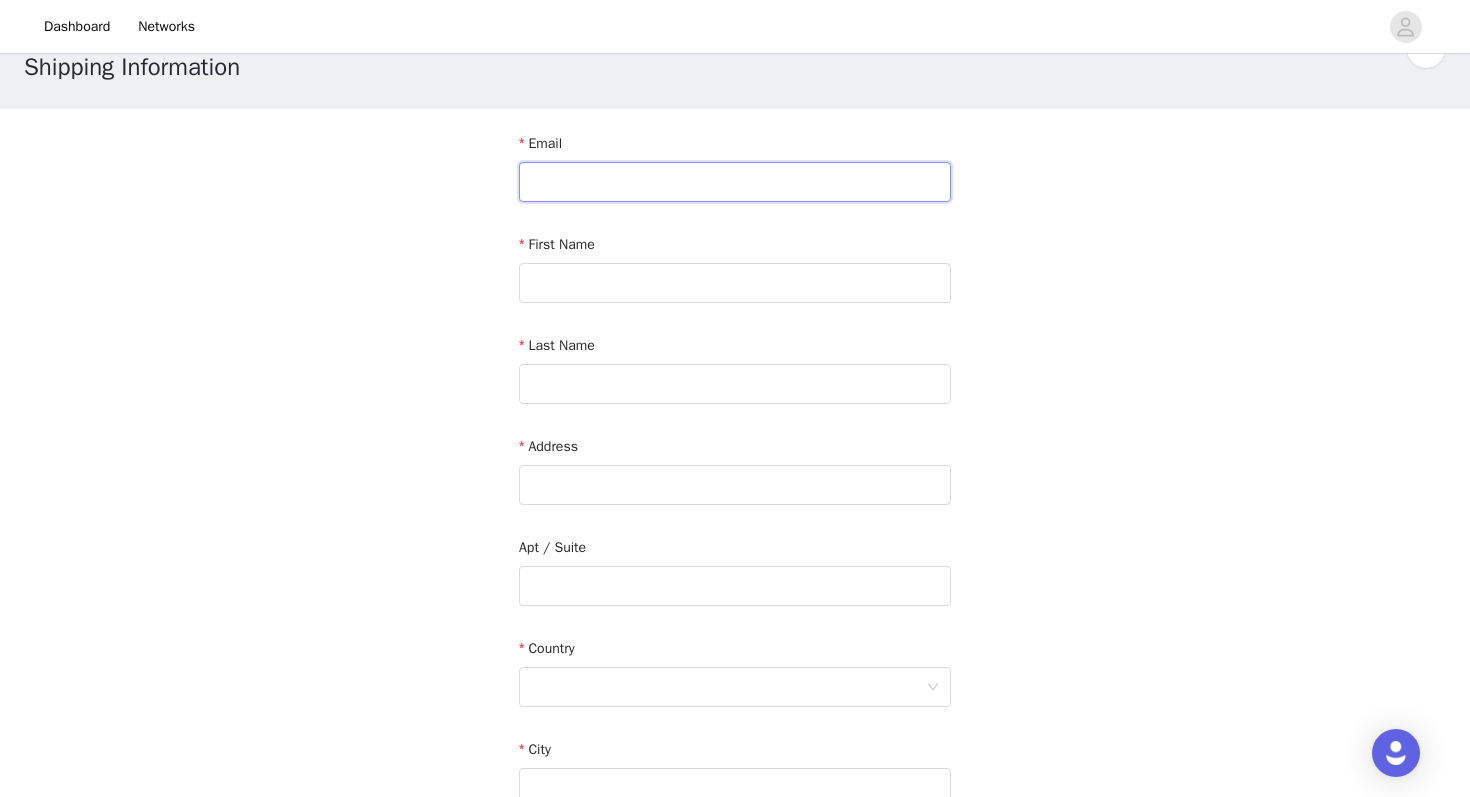 click at bounding box center [735, 182] 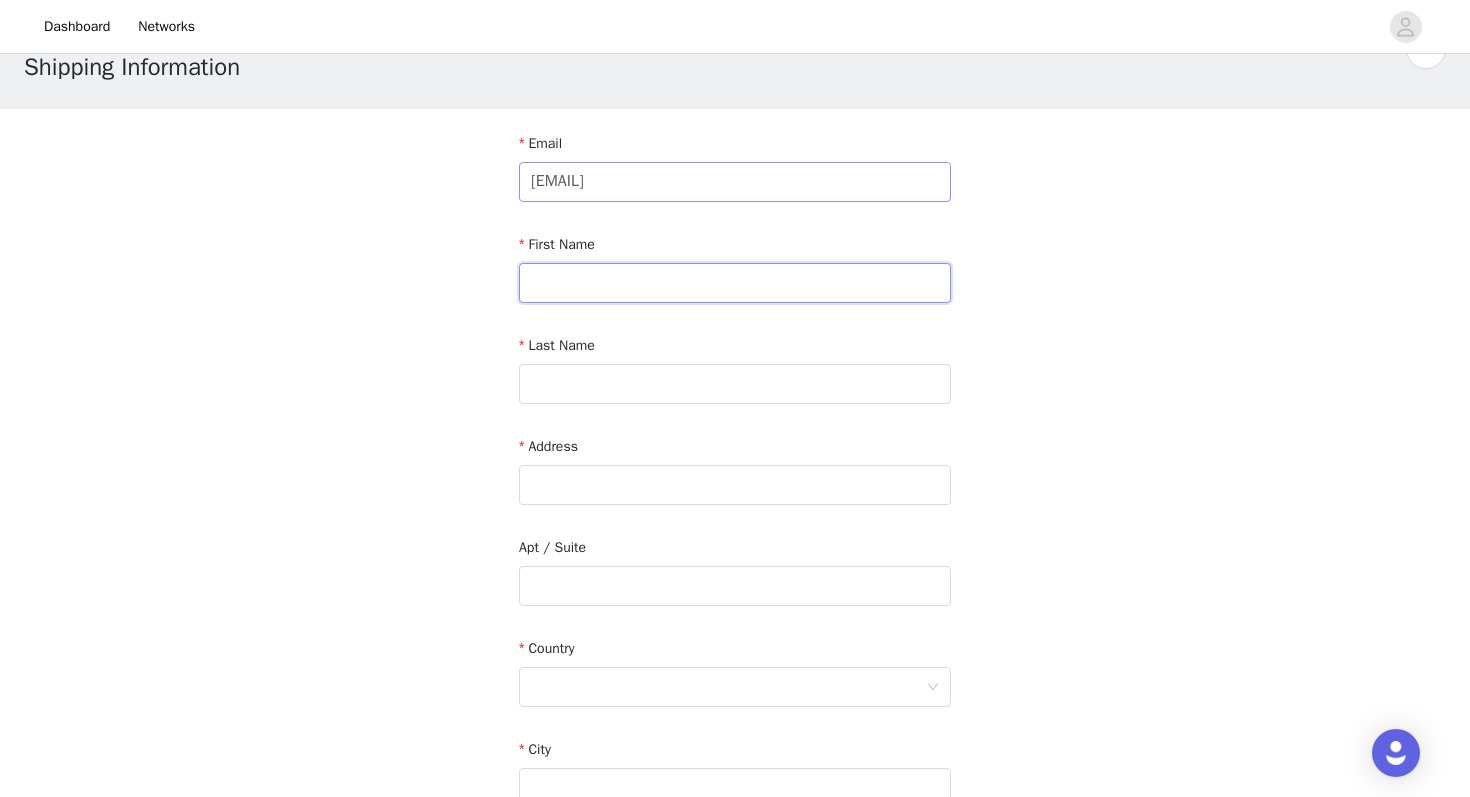 type on "taylor" 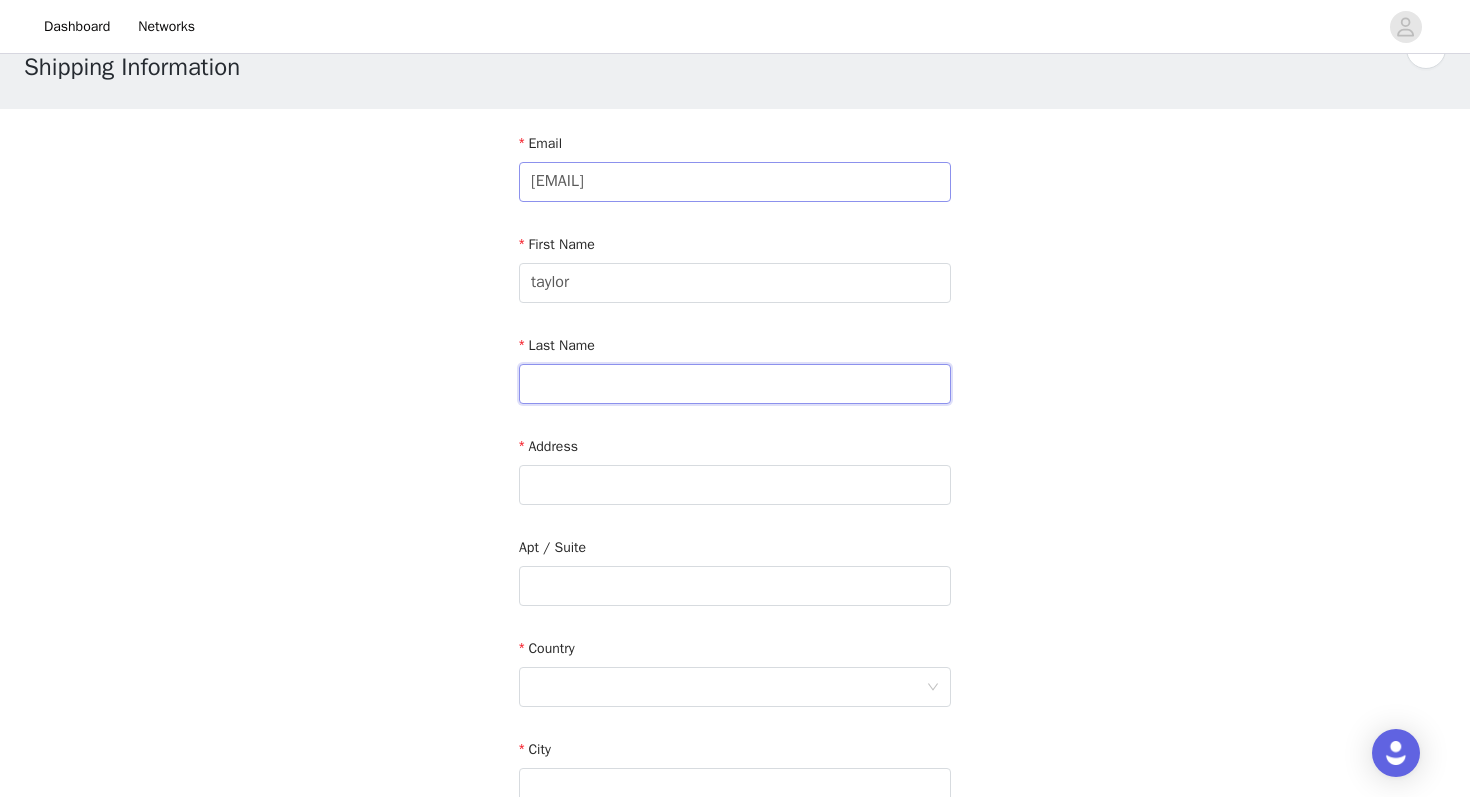 type on "cottengim" 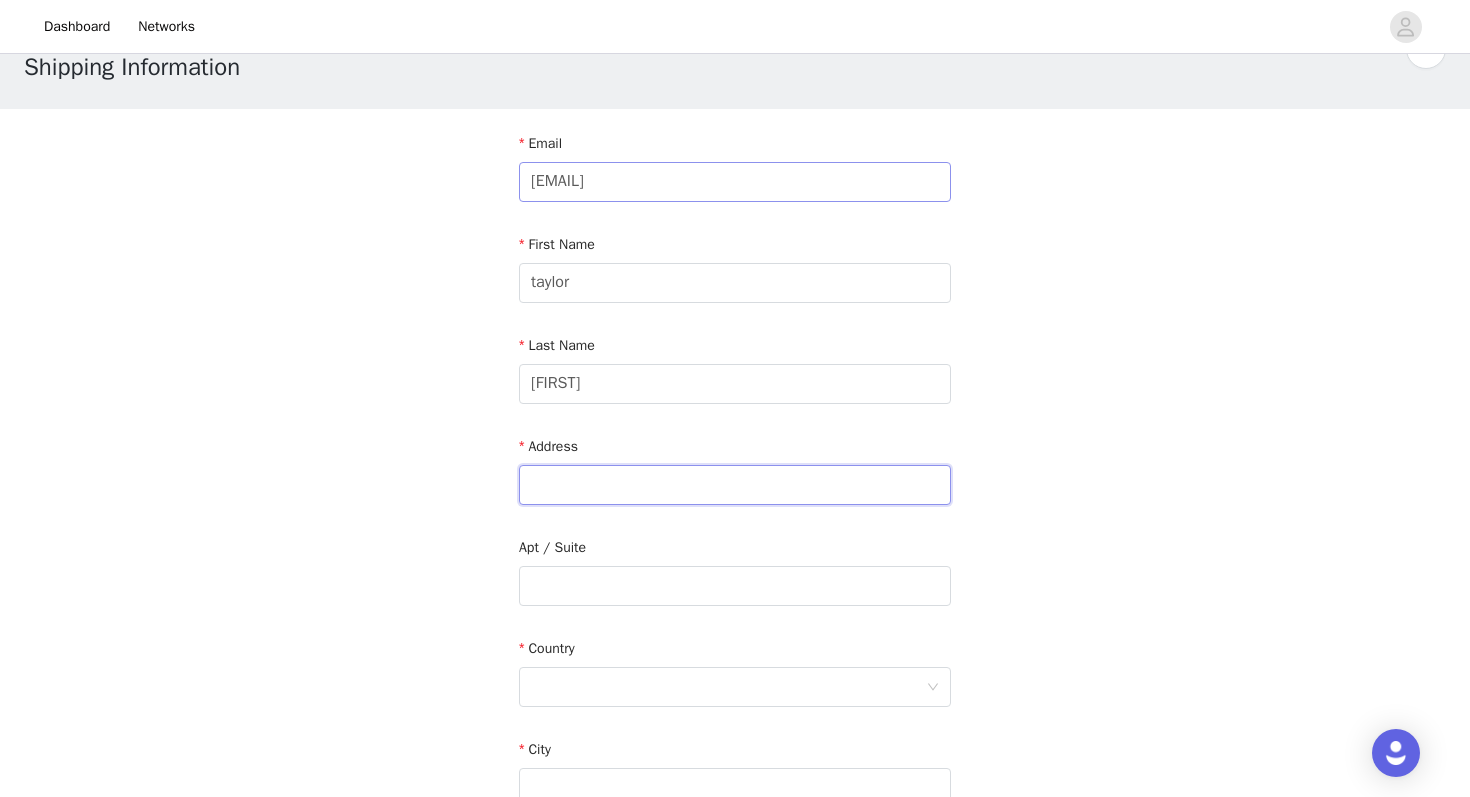 type on "4060 Regal Oaks Dr" 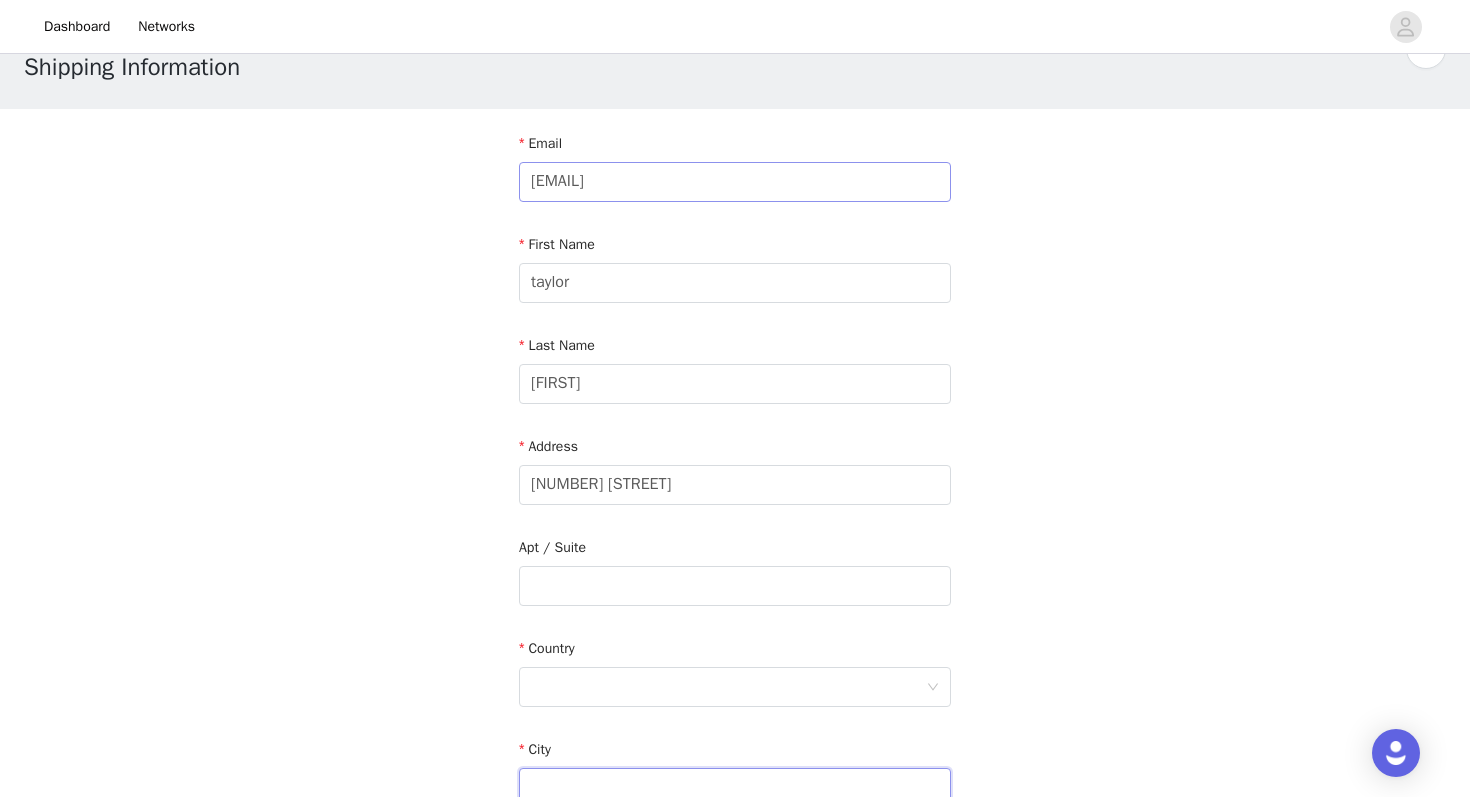type on "Suwanee" 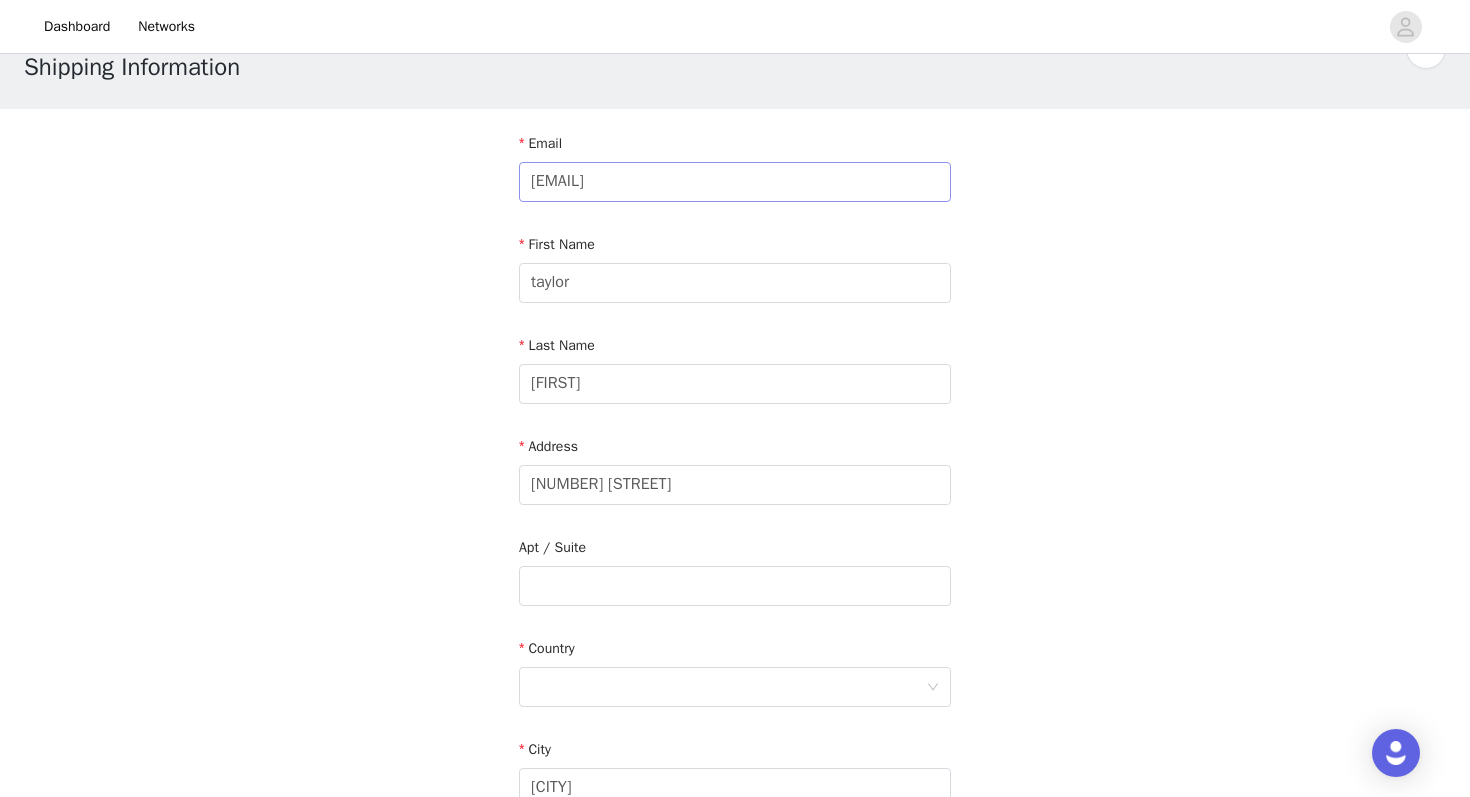 type on "30024" 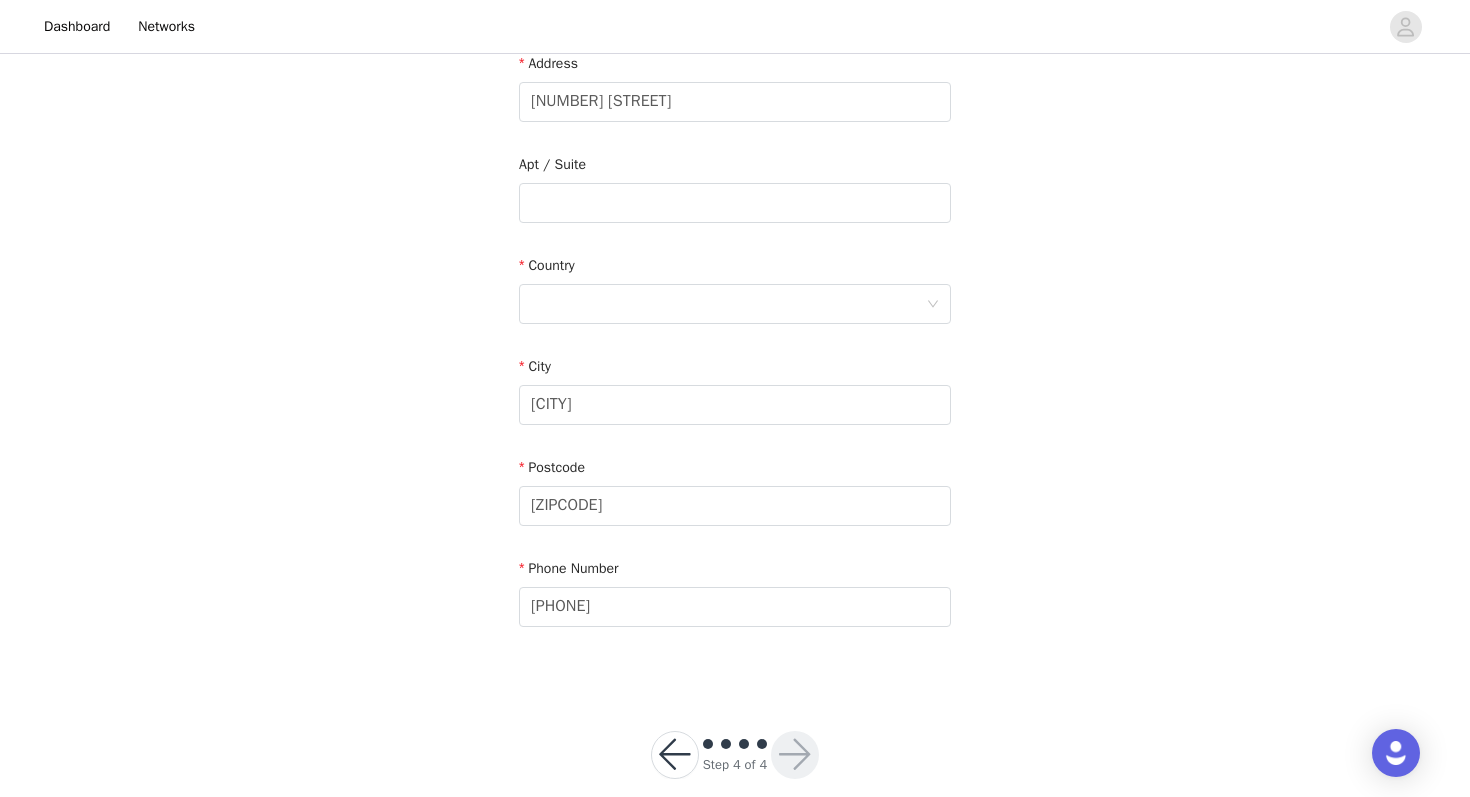 scroll, scrollTop: 465, scrollLeft: 0, axis: vertical 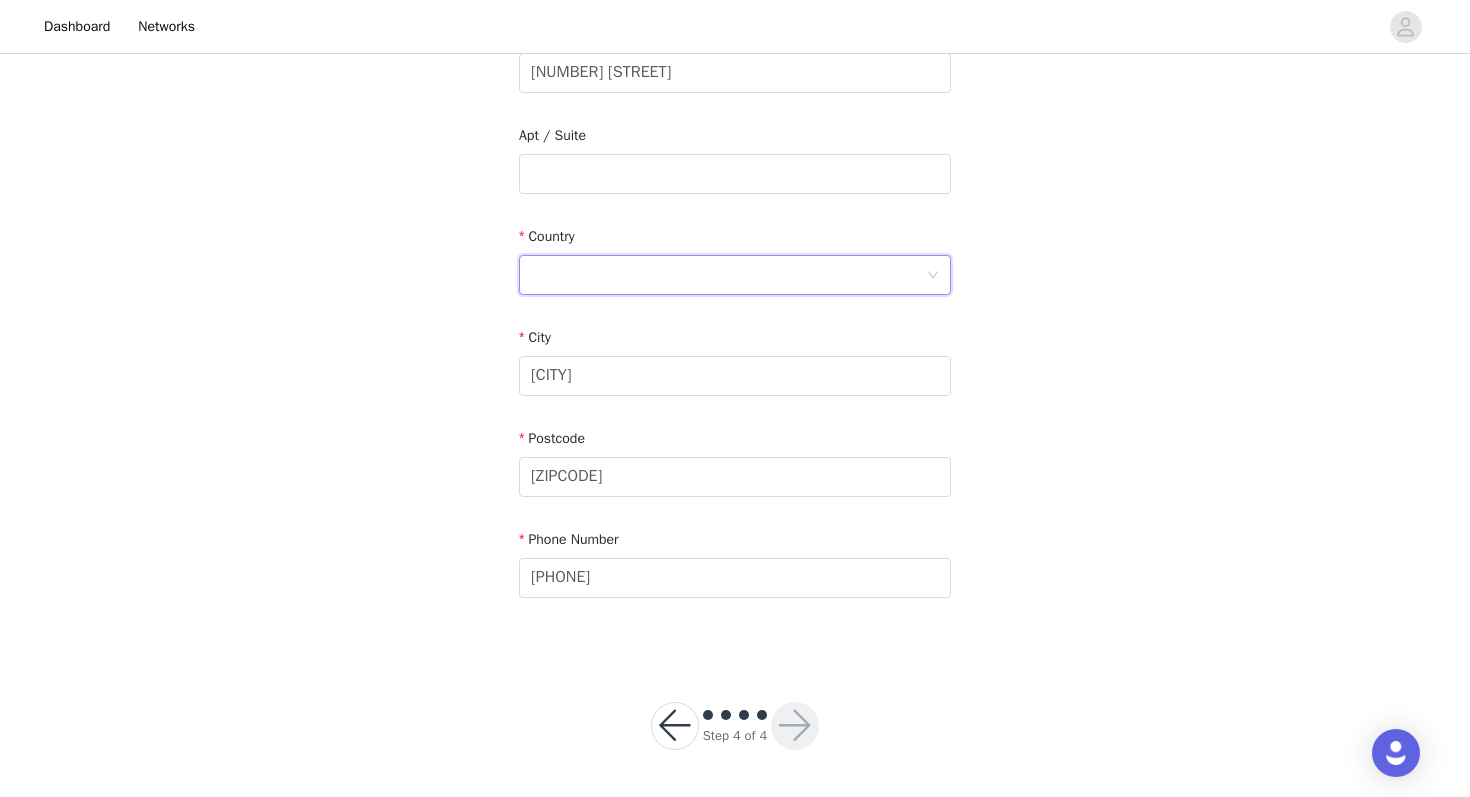 click at bounding box center (728, 275) 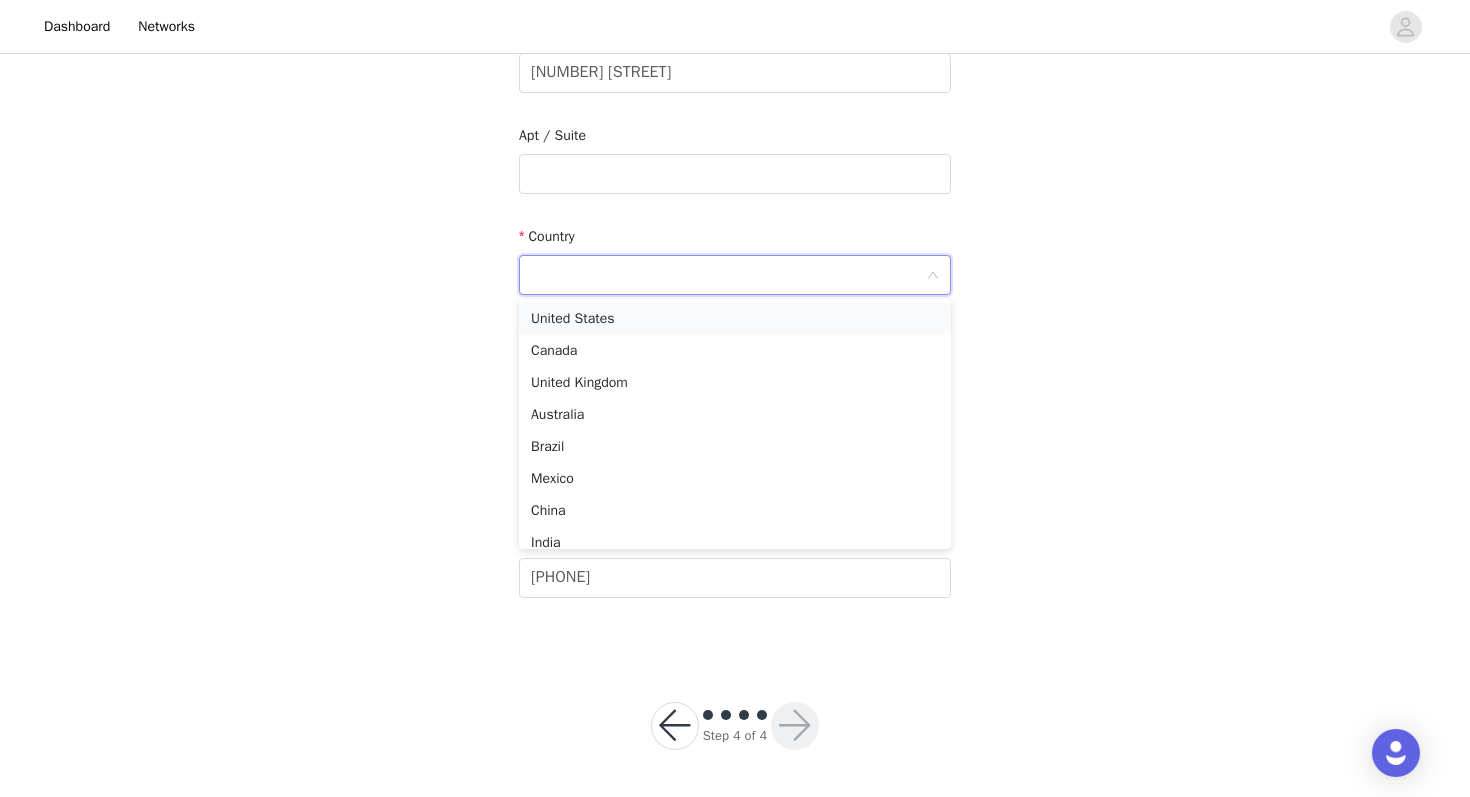 click on "United States" at bounding box center (735, 319) 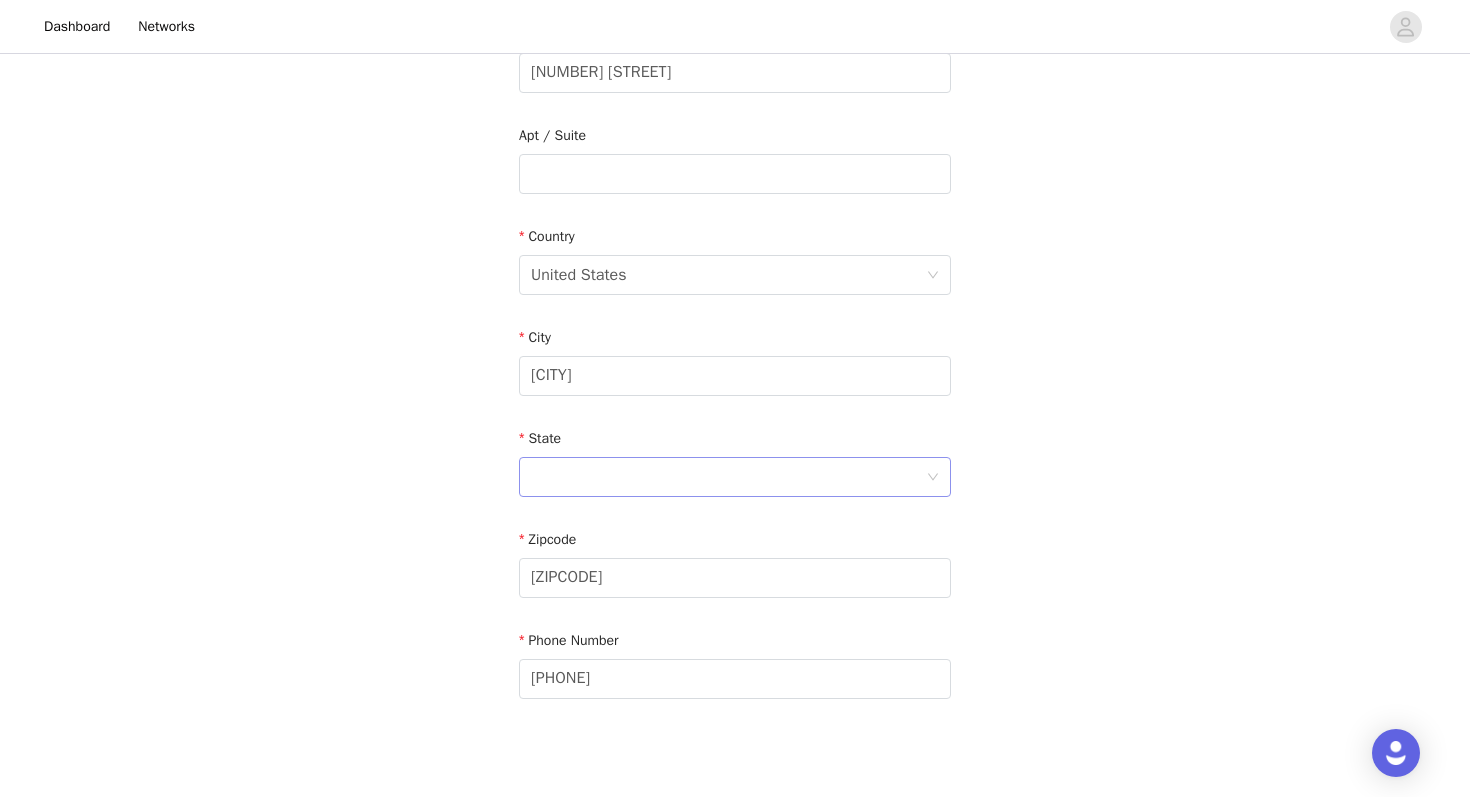 click at bounding box center [728, 477] 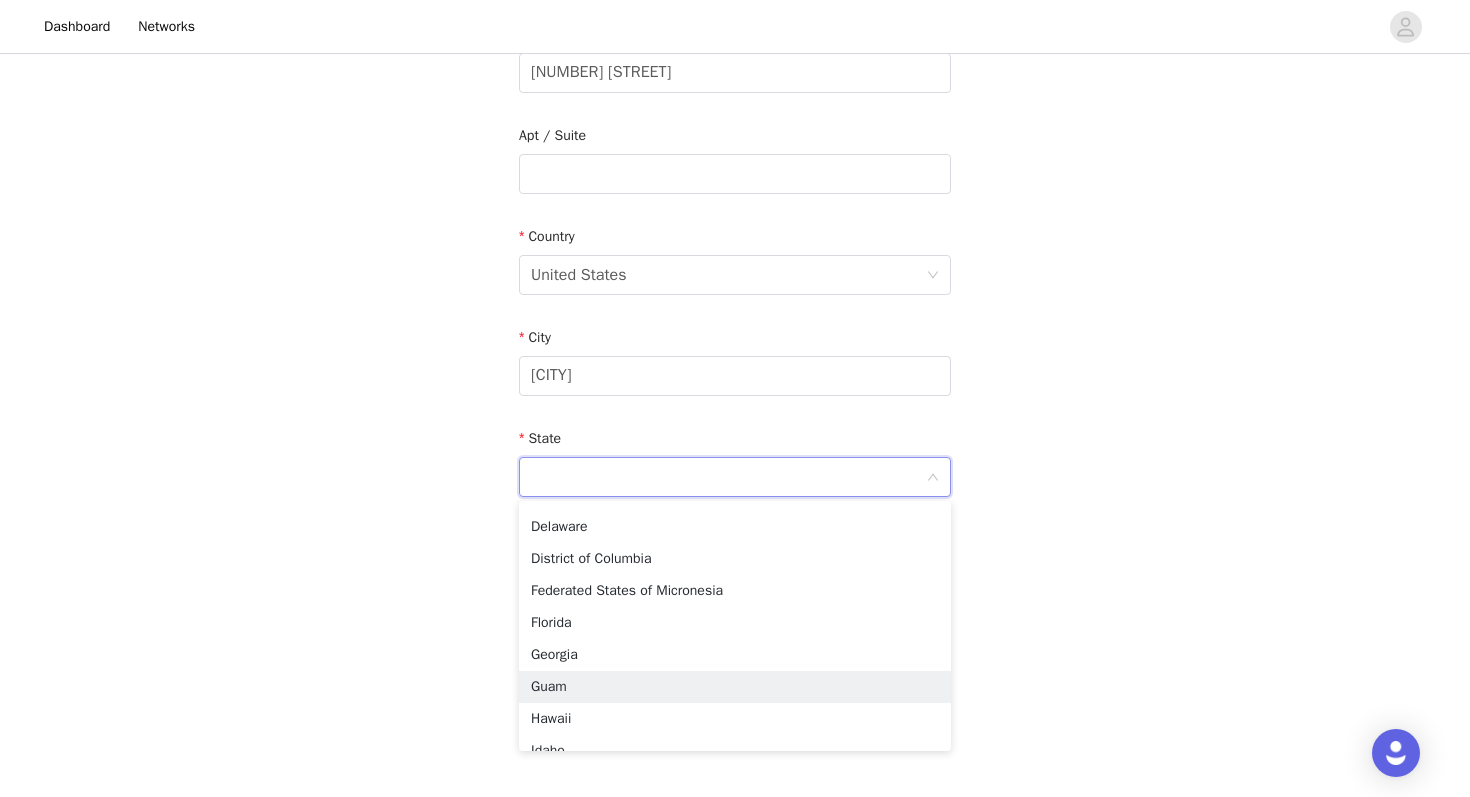scroll, scrollTop: 347, scrollLeft: 0, axis: vertical 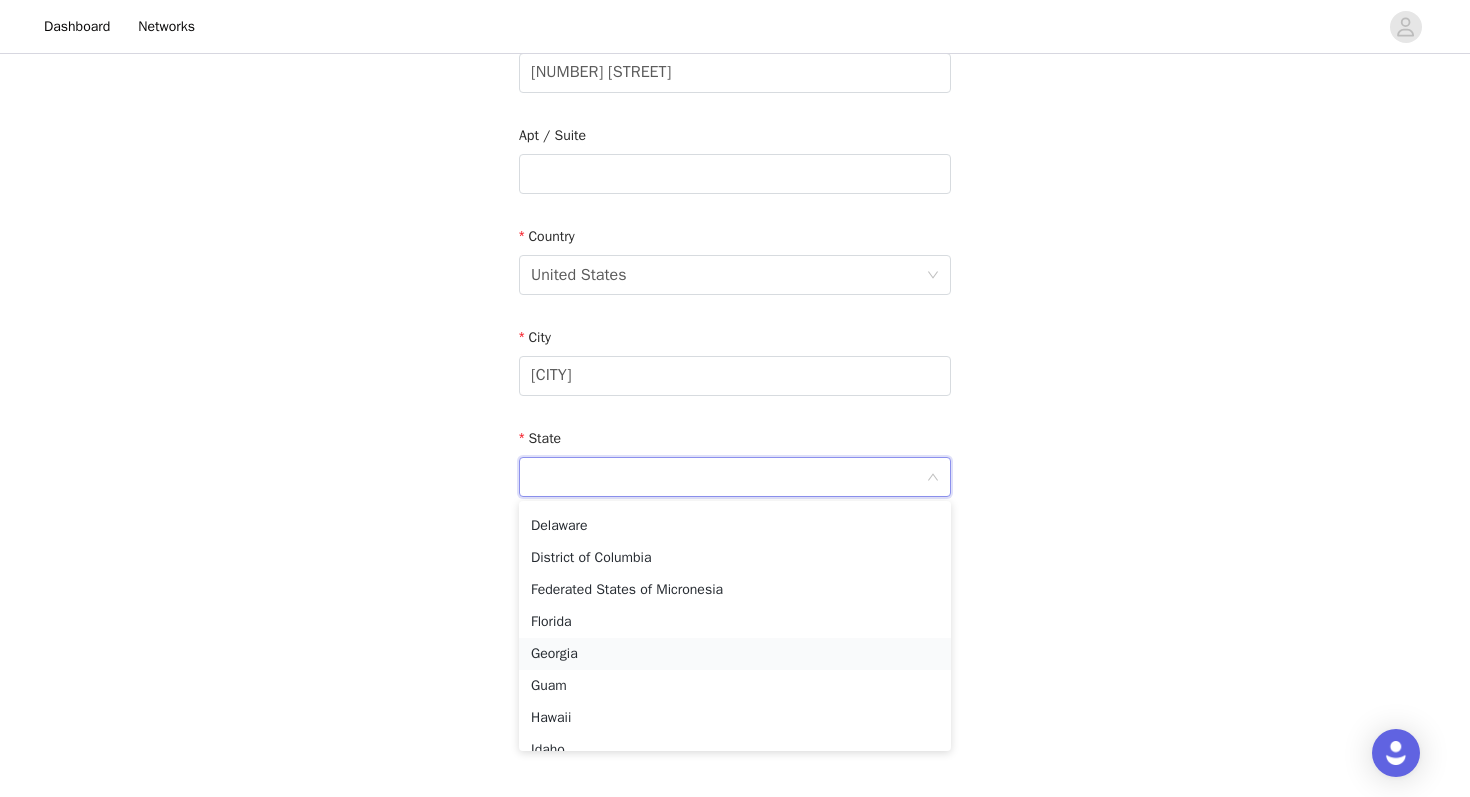 click on "Georgia" at bounding box center [735, 654] 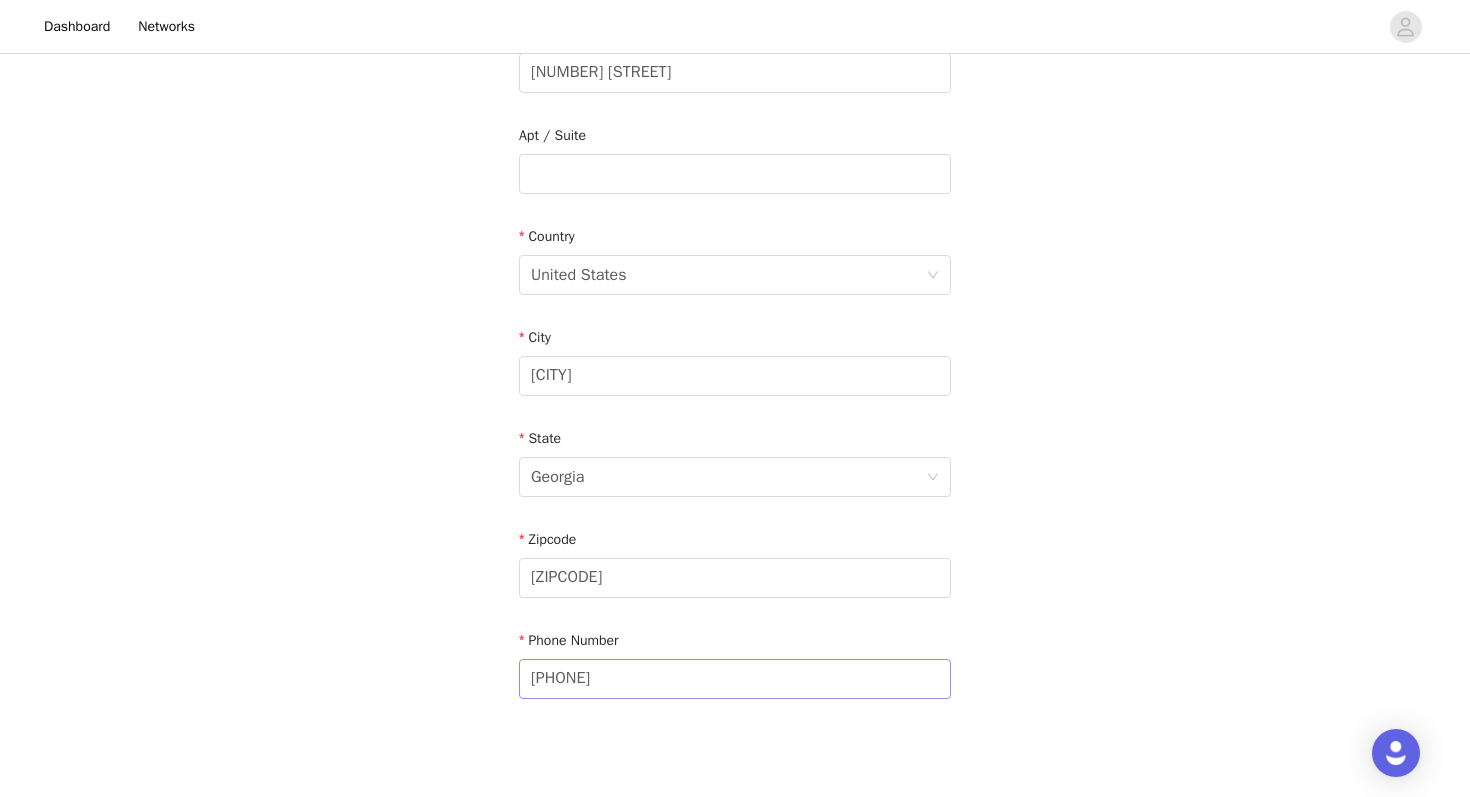 scroll, scrollTop: 566, scrollLeft: 0, axis: vertical 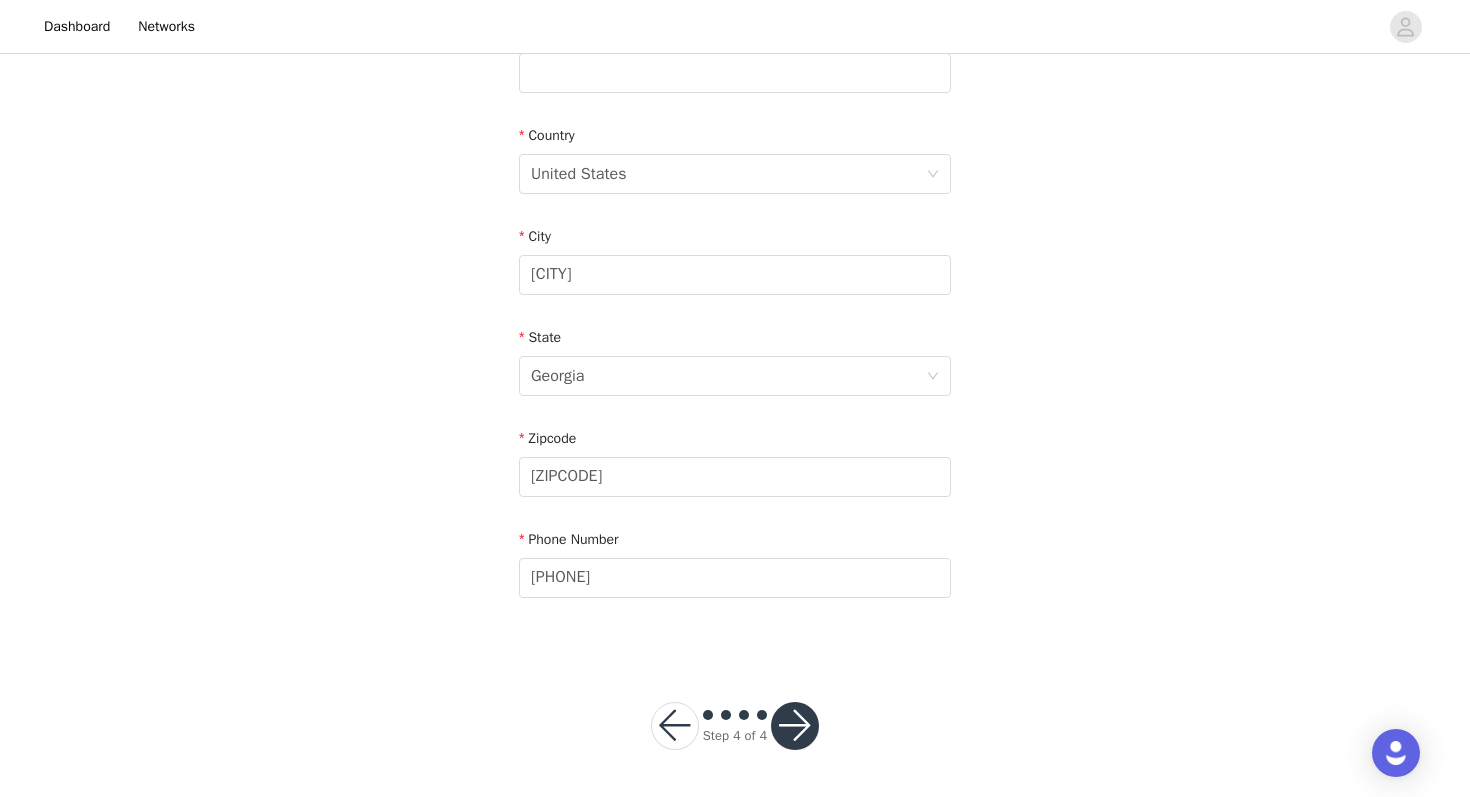 click at bounding box center (795, 726) 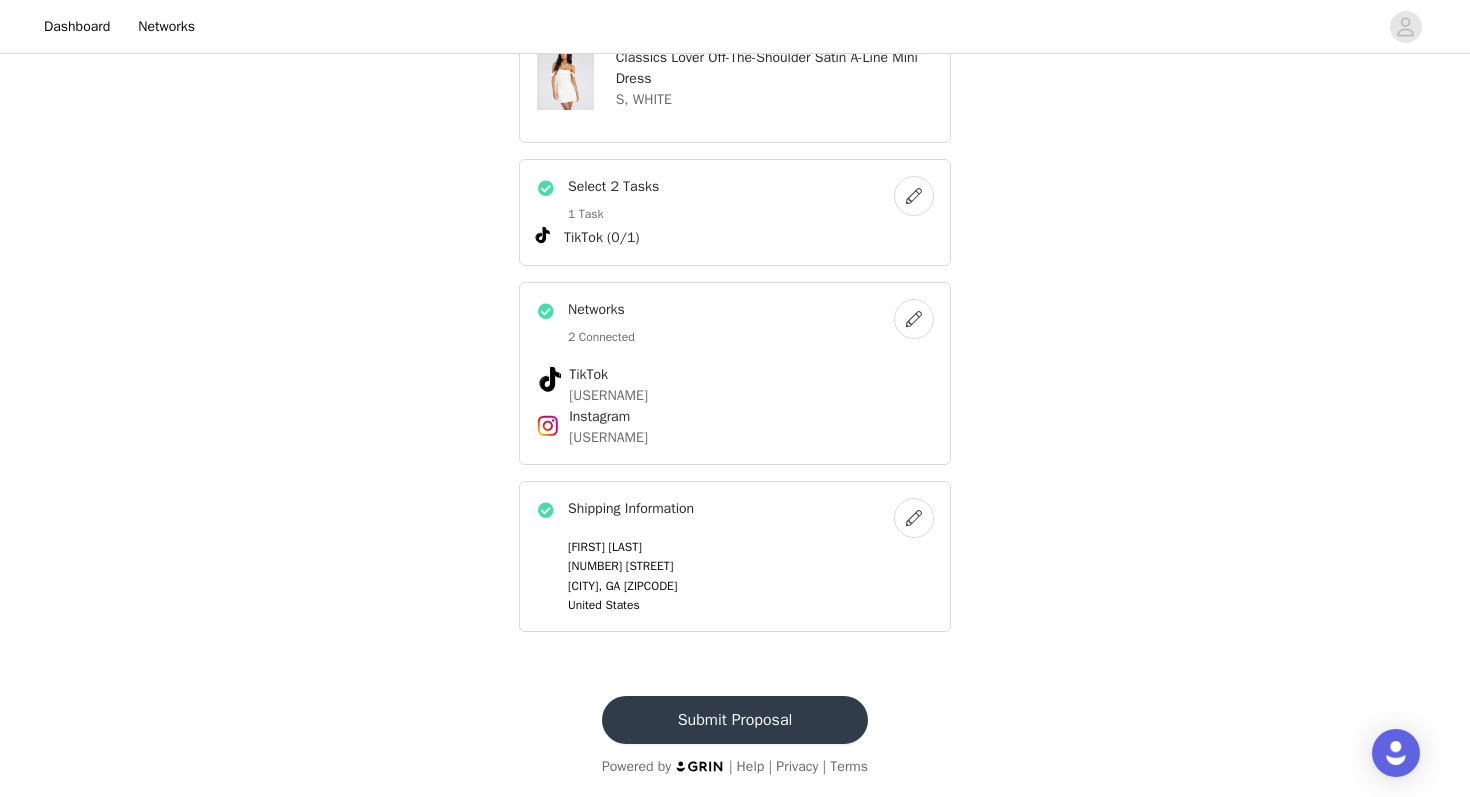 scroll, scrollTop: 950, scrollLeft: 0, axis: vertical 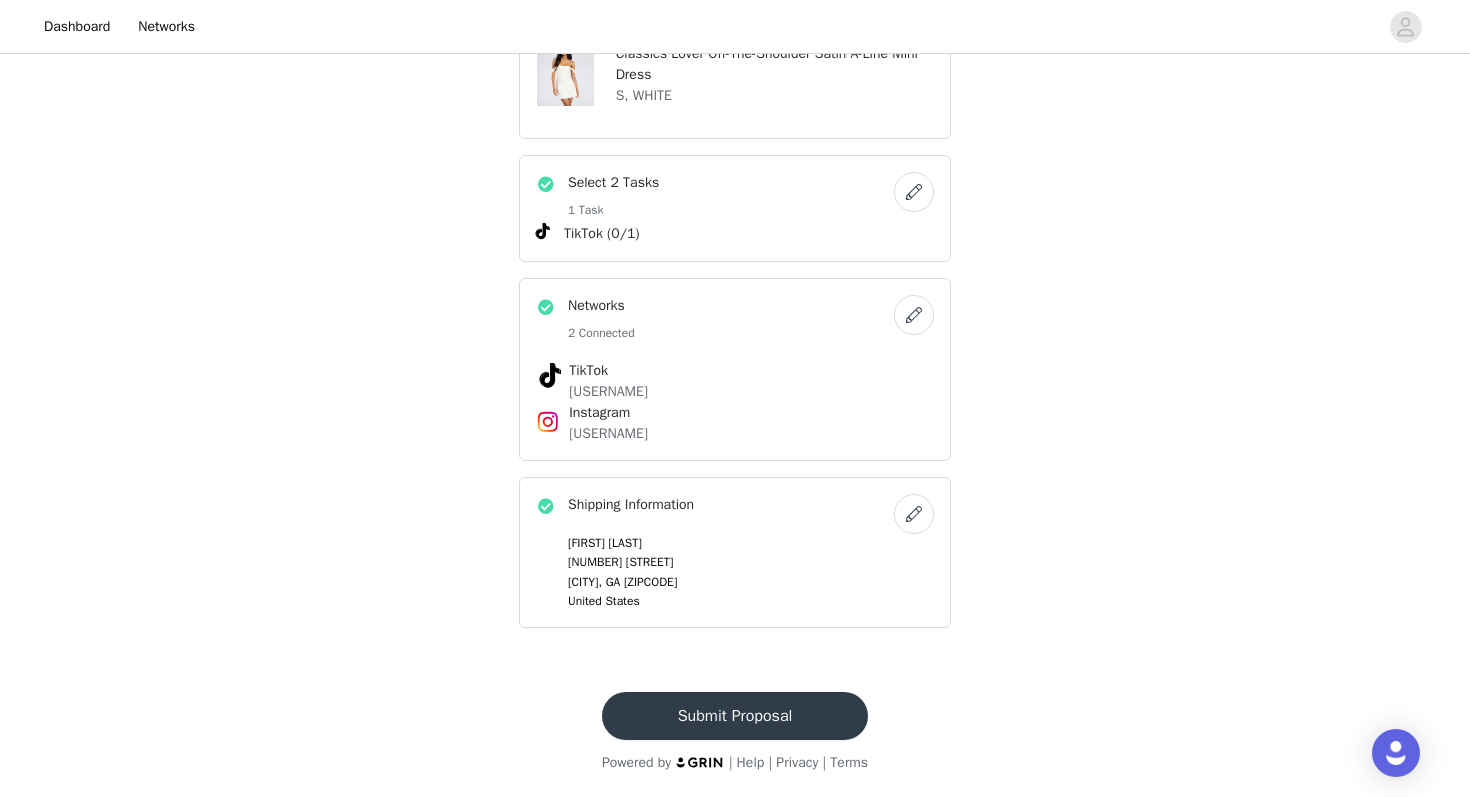 click at bounding box center [914, 192] 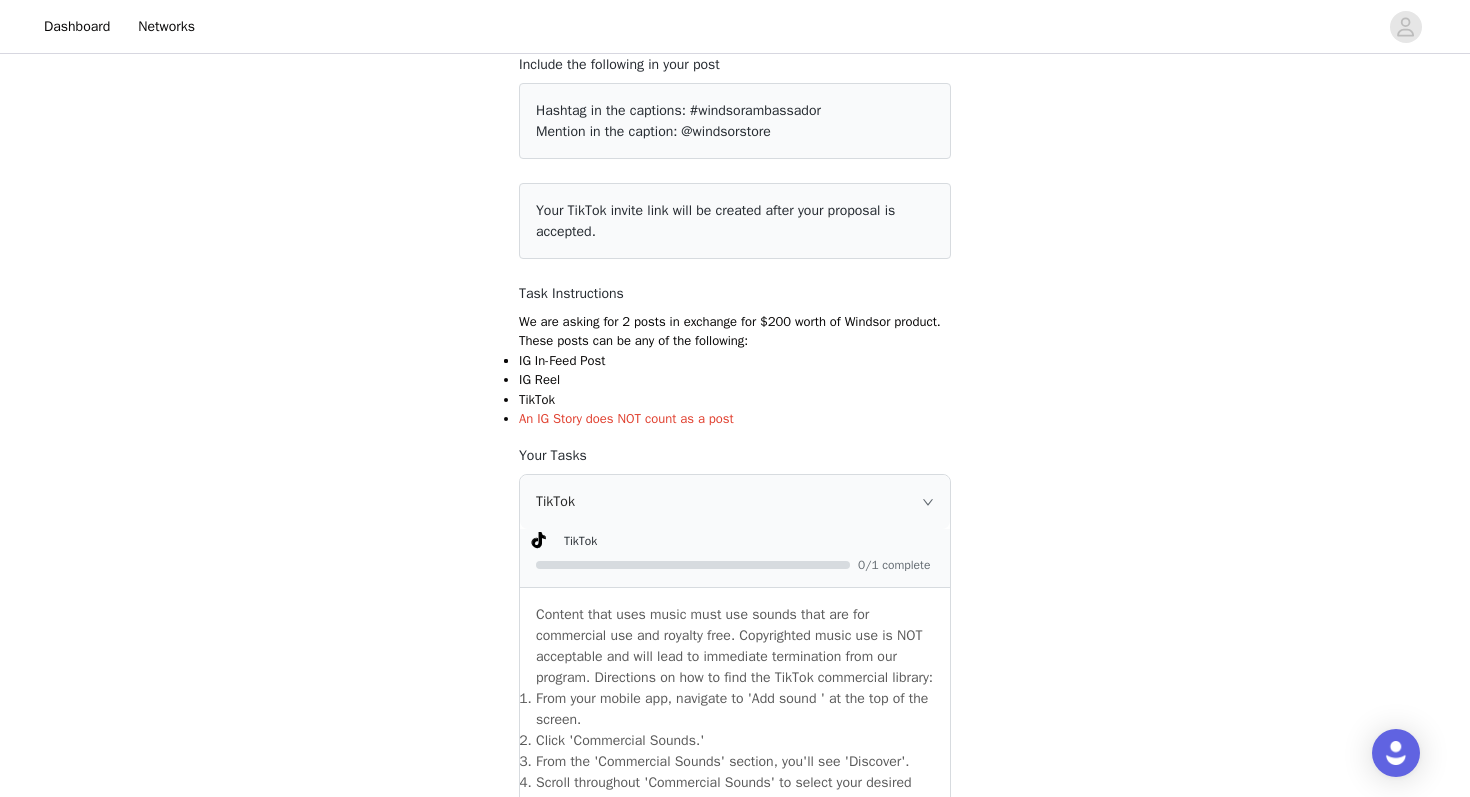 scroll, scrollTop: 0, scrollLeft: 0, axis: both 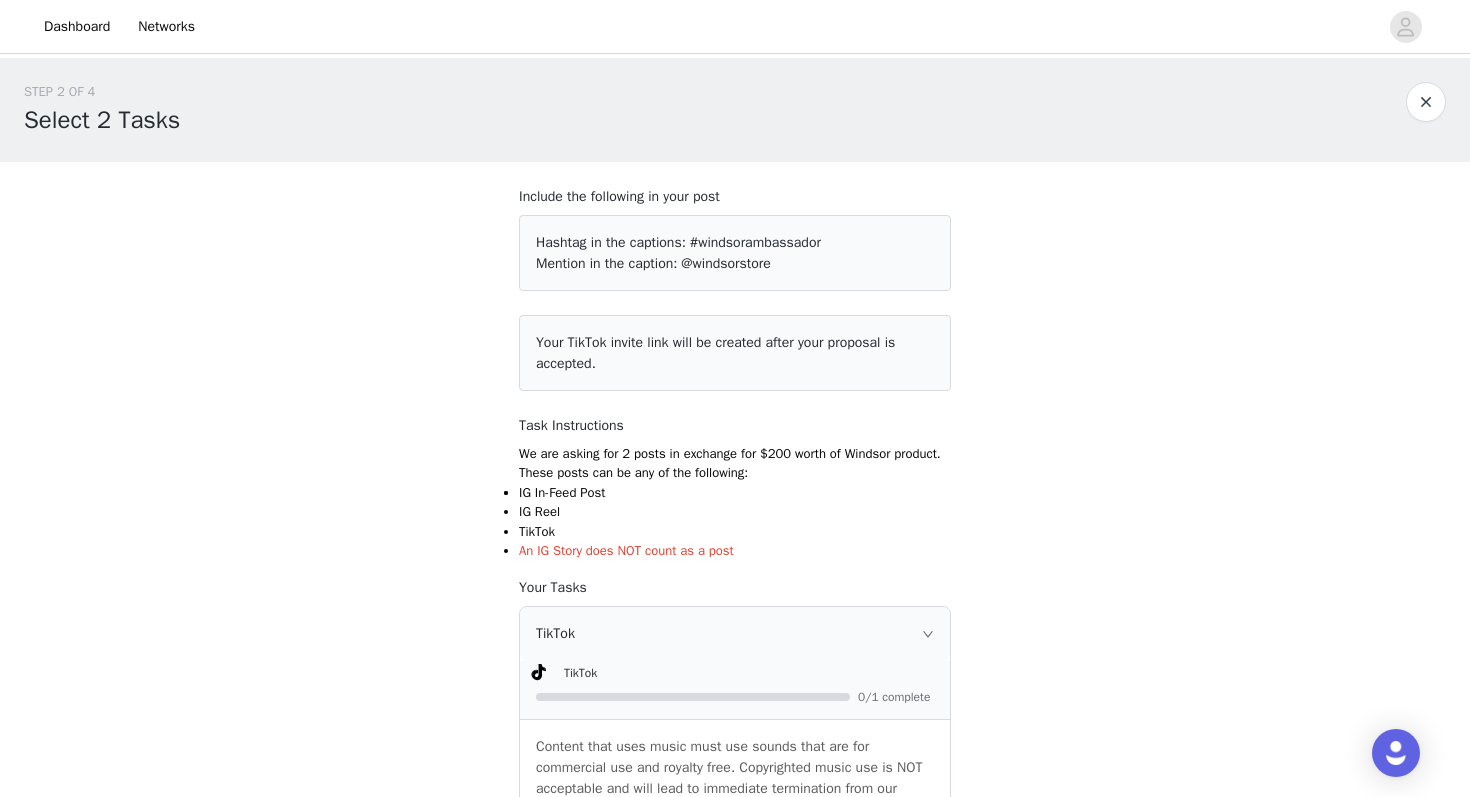 click at bounding box center [1426, 102] 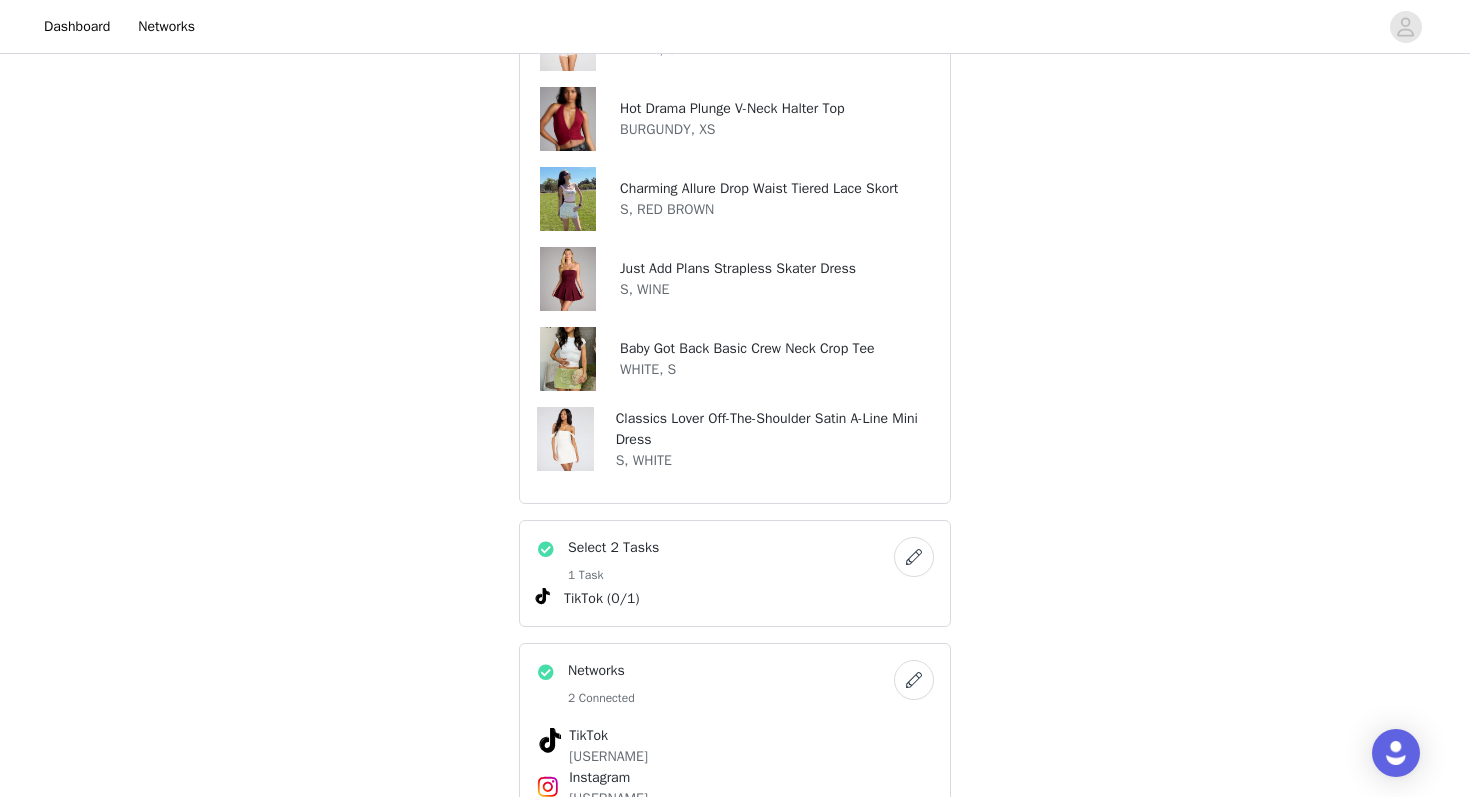 scroll, scrollTop: 950, scrollLeft: 0, axis: vertical 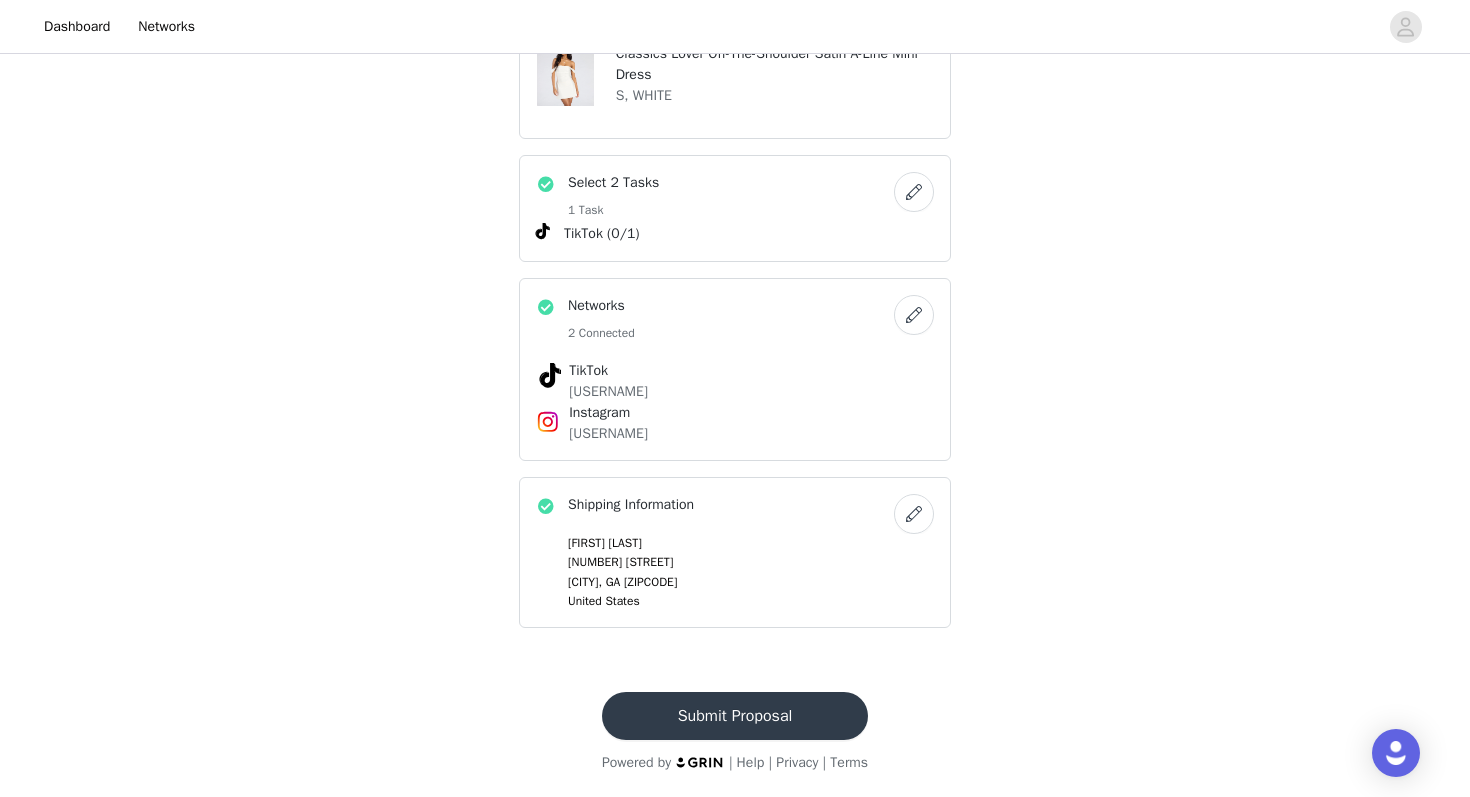 click at bounding box center (914, 514) 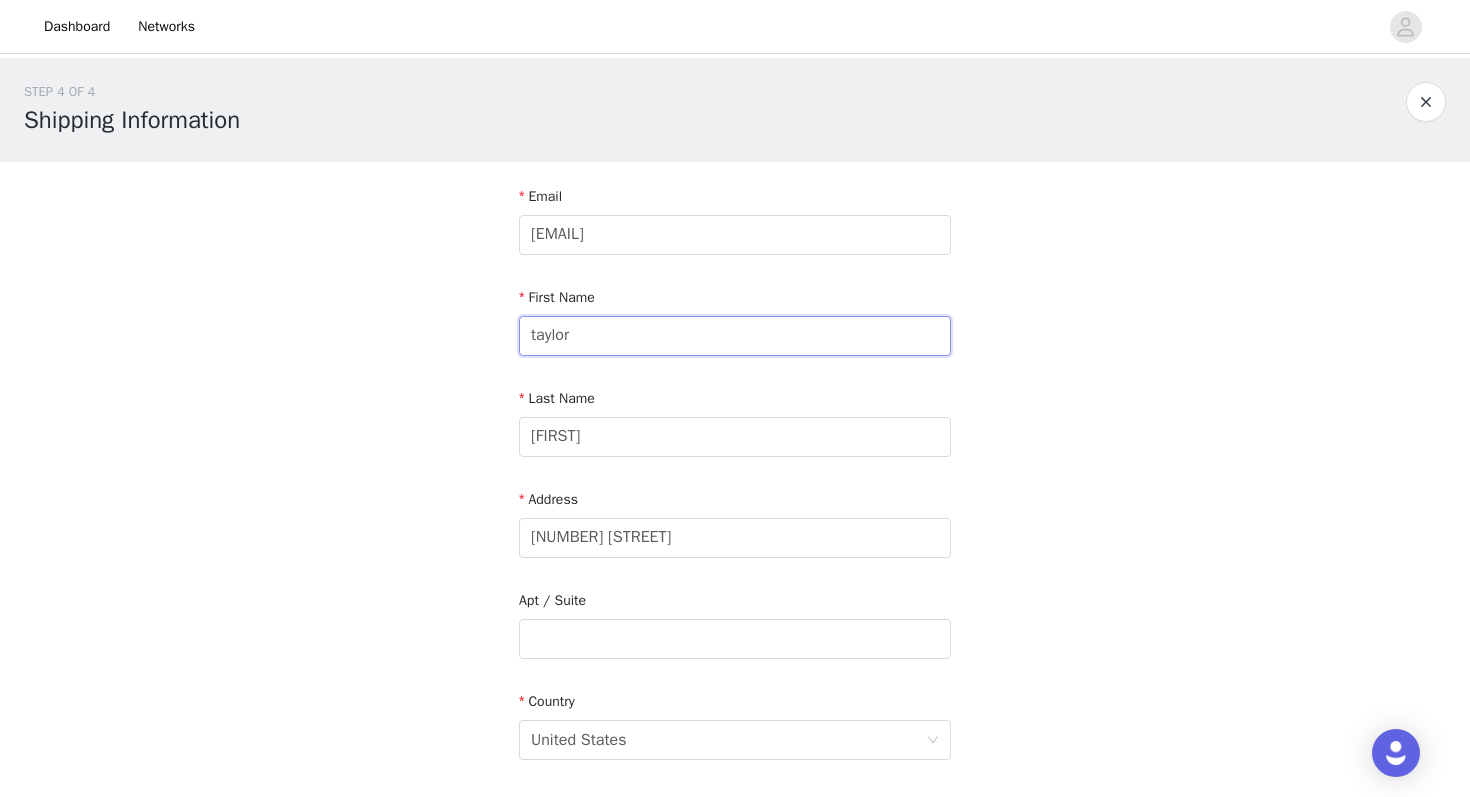 click on "taylor" at bounding box center [735, 336] 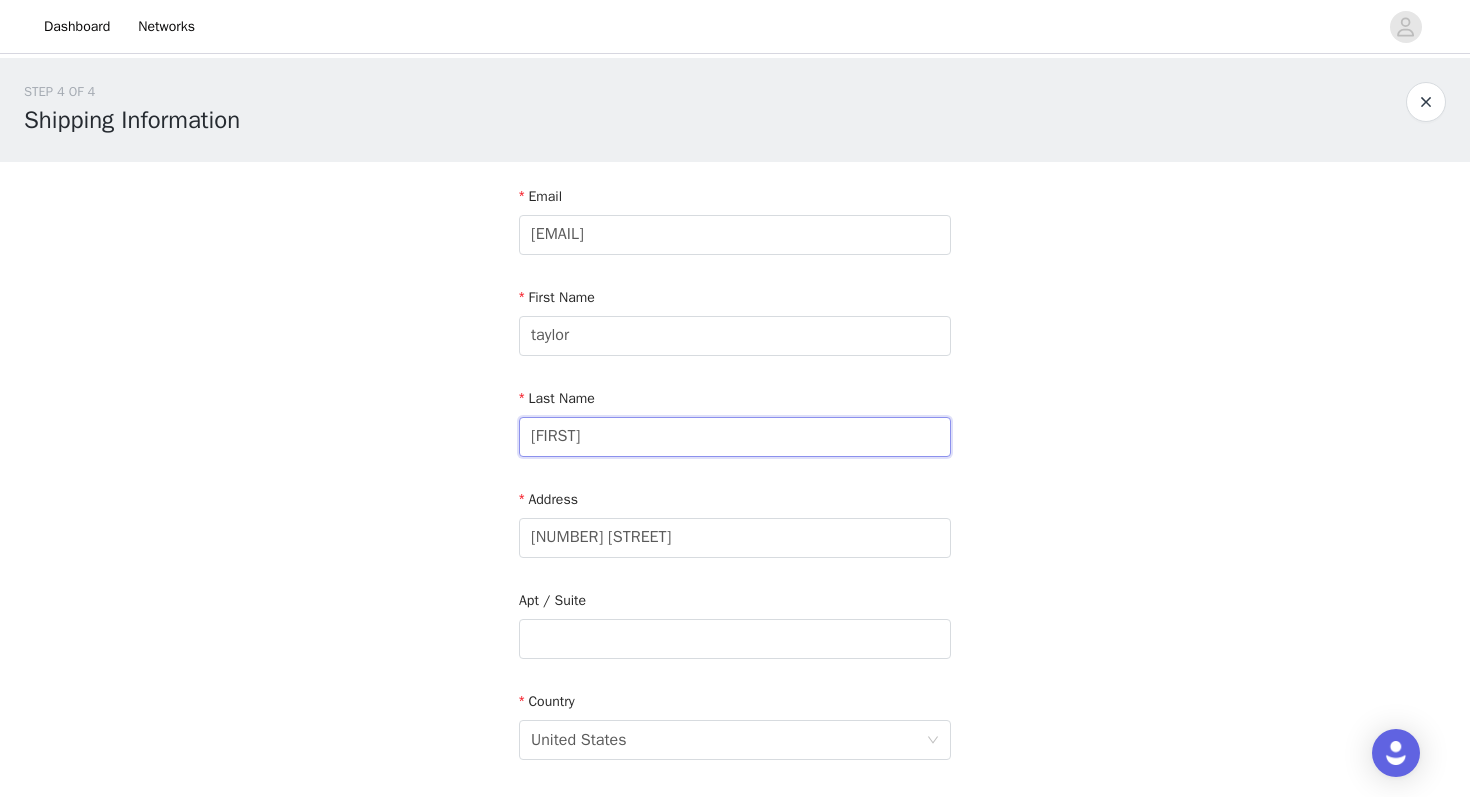 click on "cottengim" at bounding box center [735, 437] 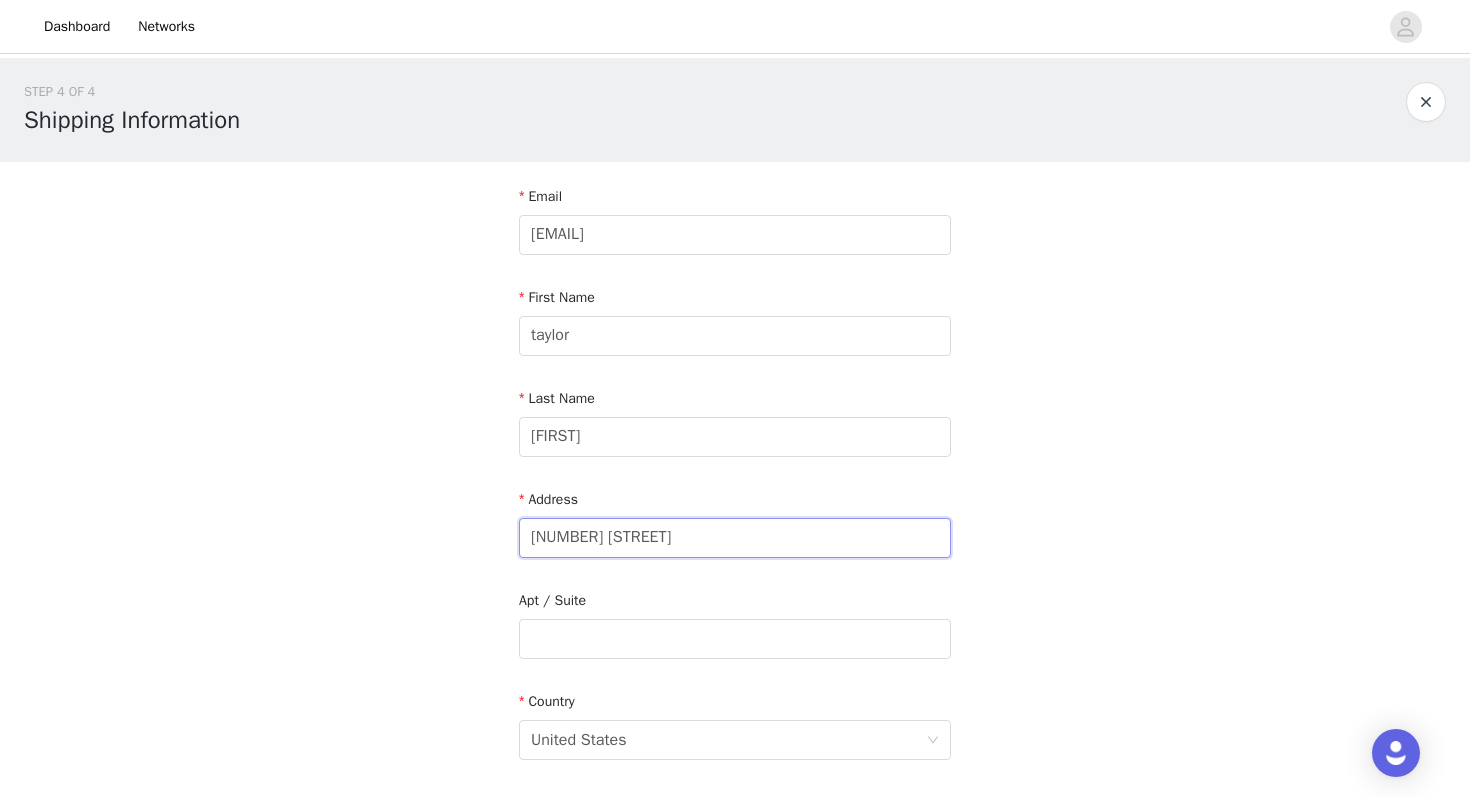 click on "4060 Regal Oaks Dr" at bounding box center [735, 538] 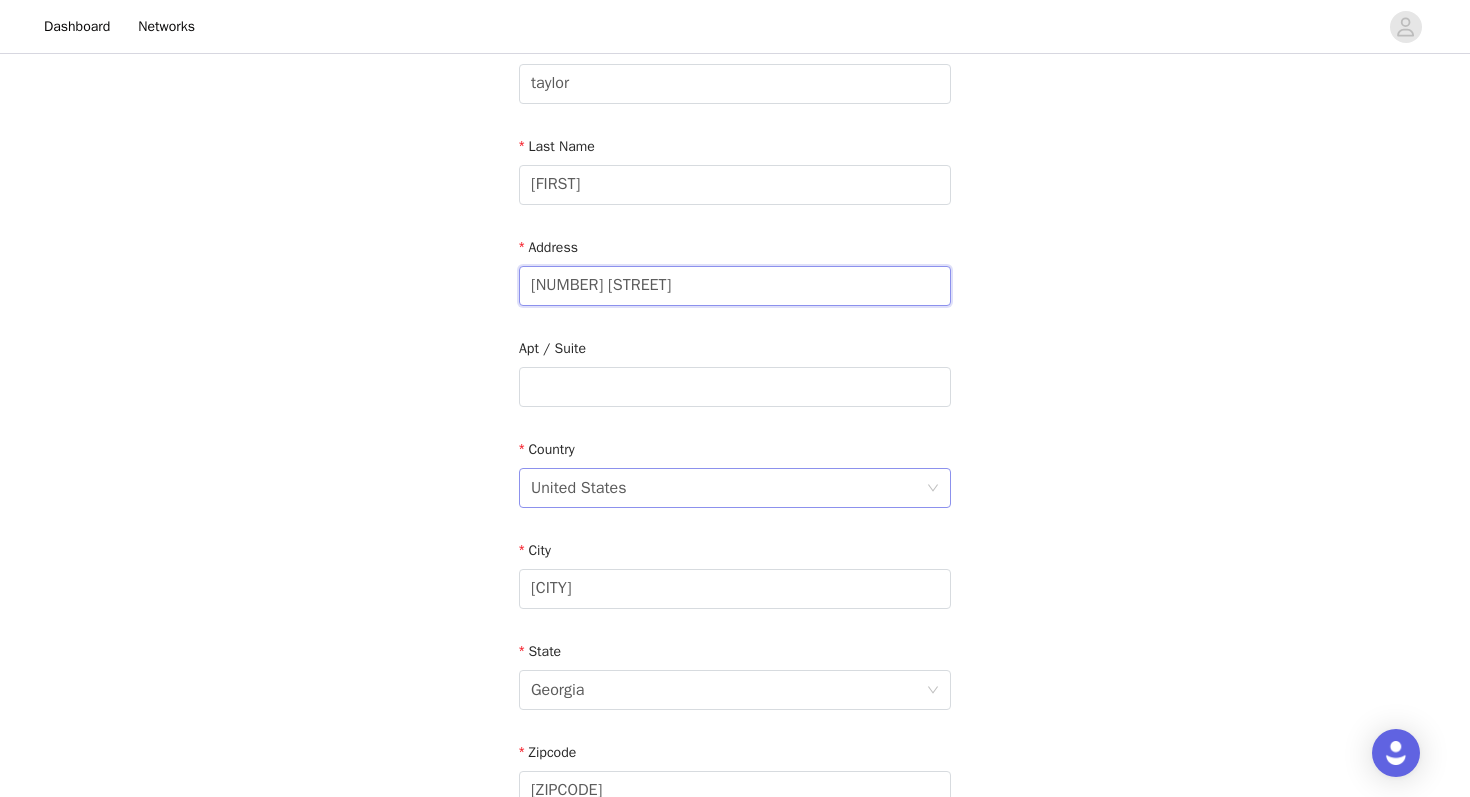 scroll, scrollTop: 280, scrollLeft: 0, axis: vertical 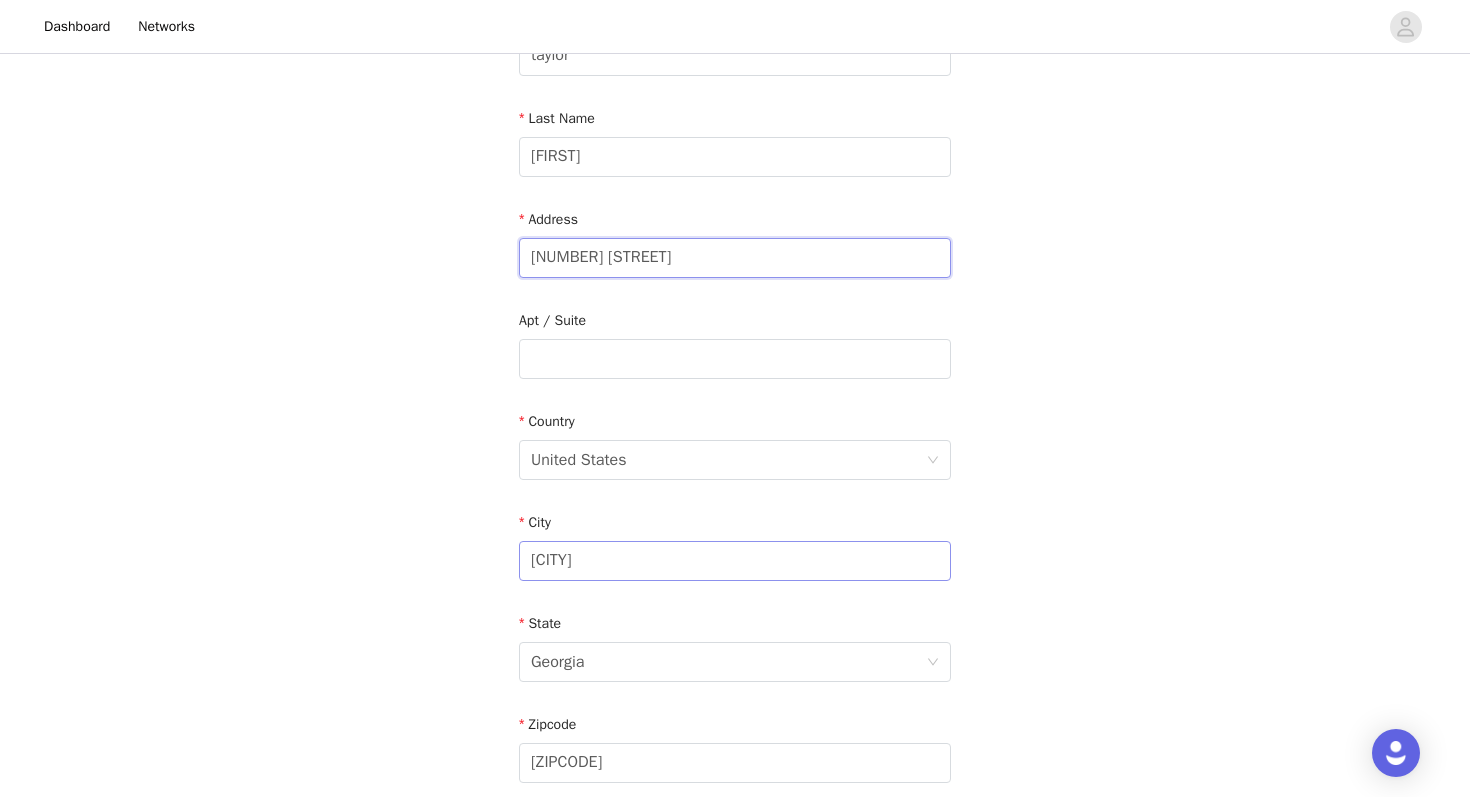 type on "555 W Jefferson Street" 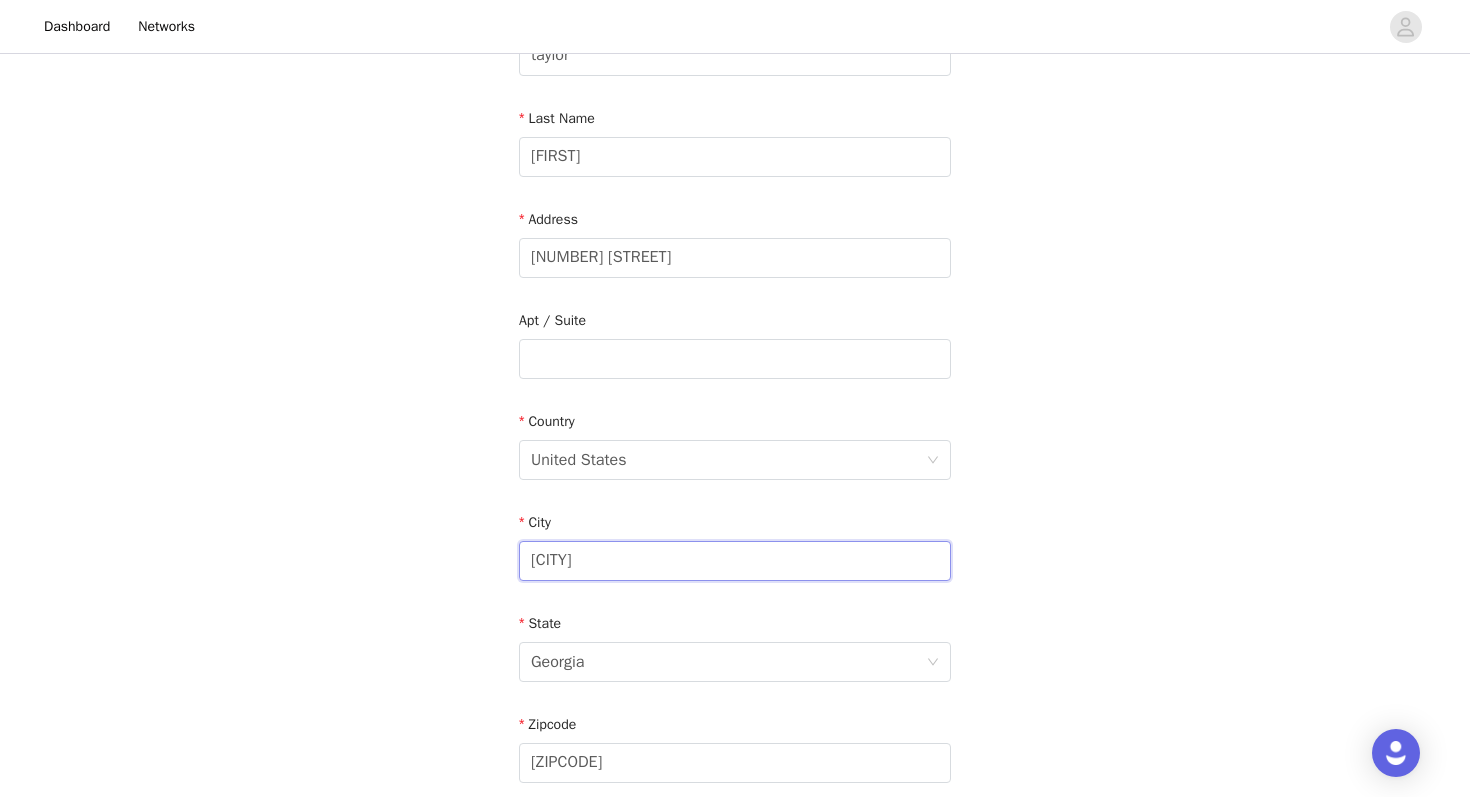 click on "Suwanee" at bounding box center (735, 561) 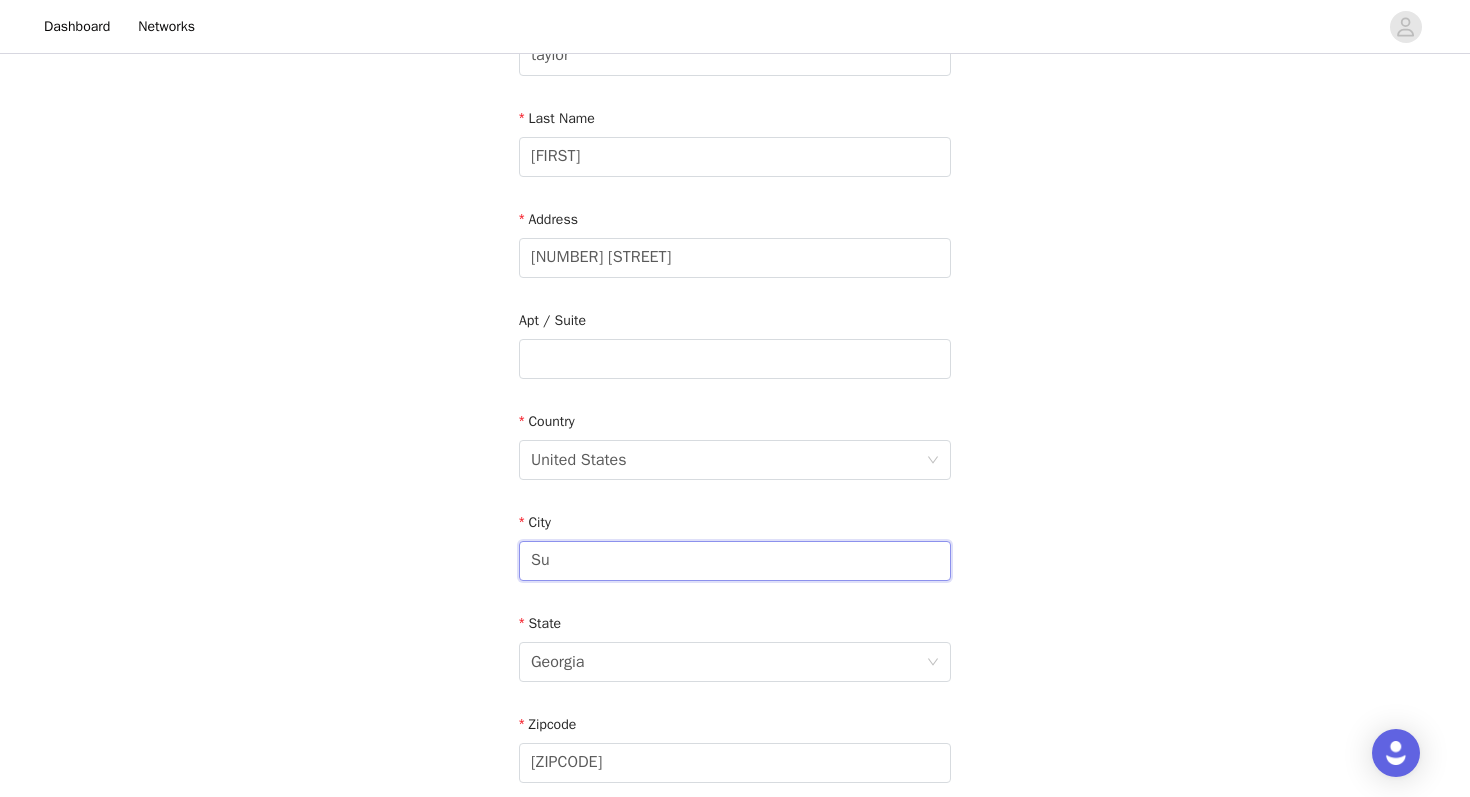 type on "S" 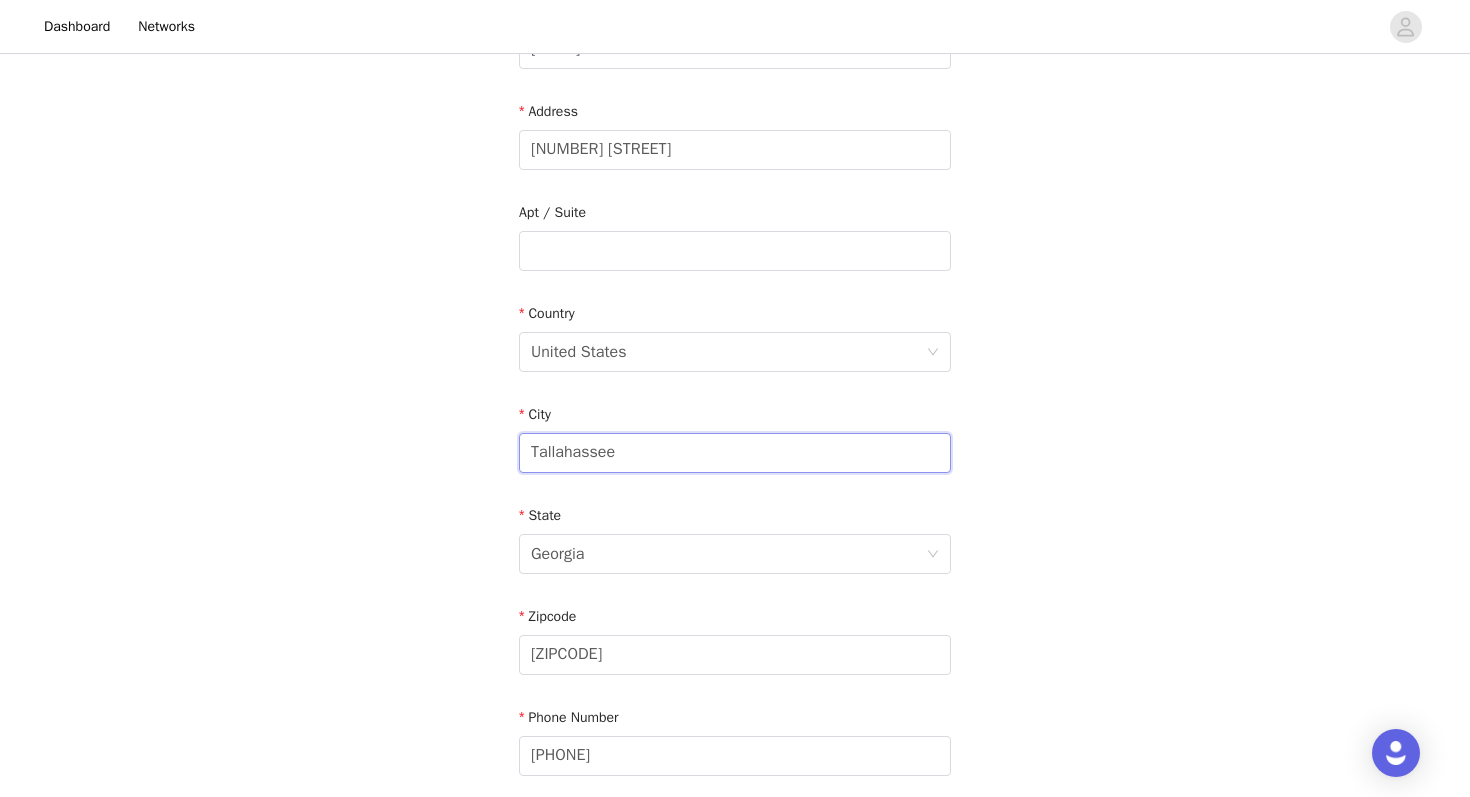 scroll, scrollTop: 414, scrollLeft: 0, axis: vertical 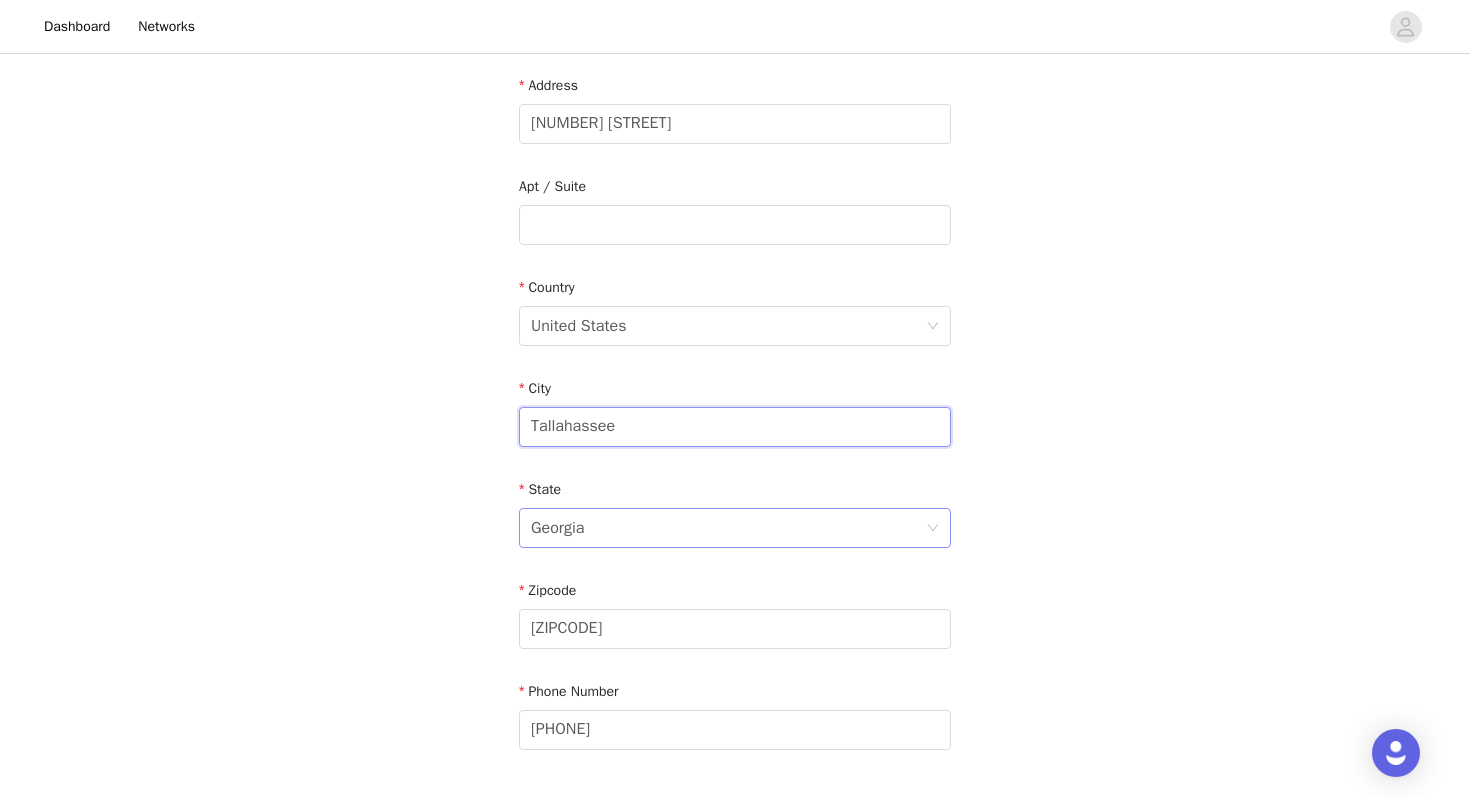 type on "Tallahassee" 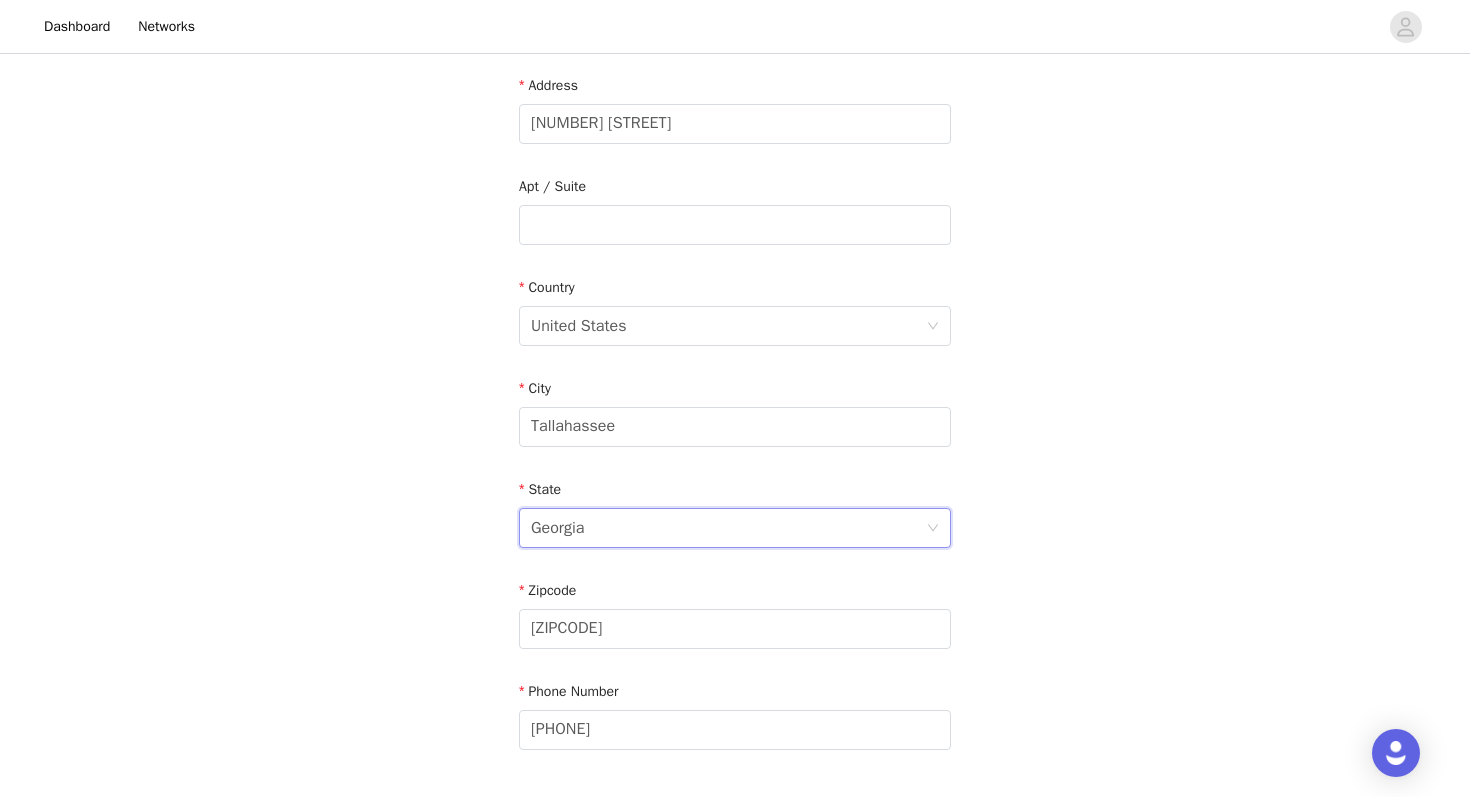 click on "Georgia" at bounding box center (728, 528) 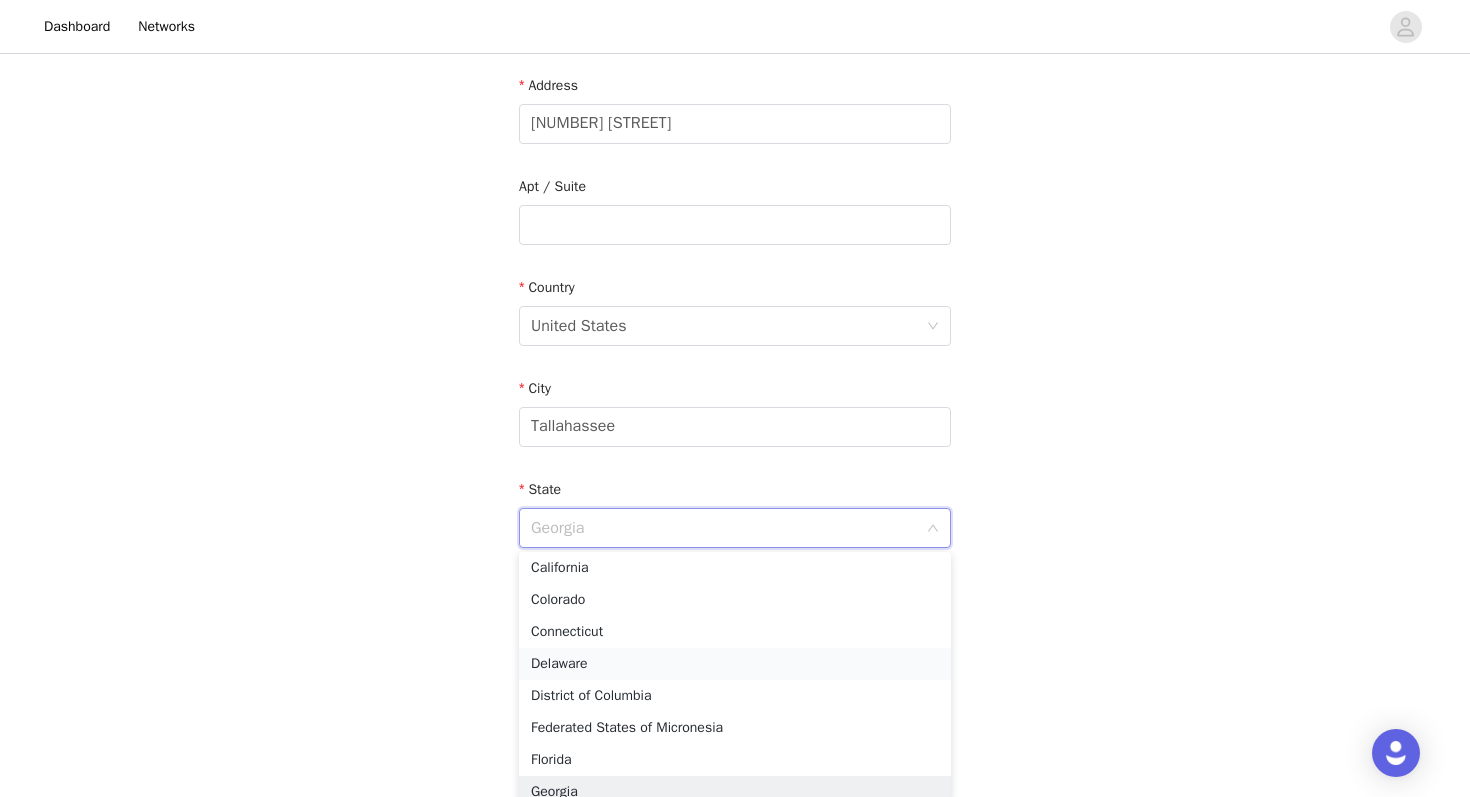 scroll, scrollTop: 336, scrollLeft: 0, axis: vertical 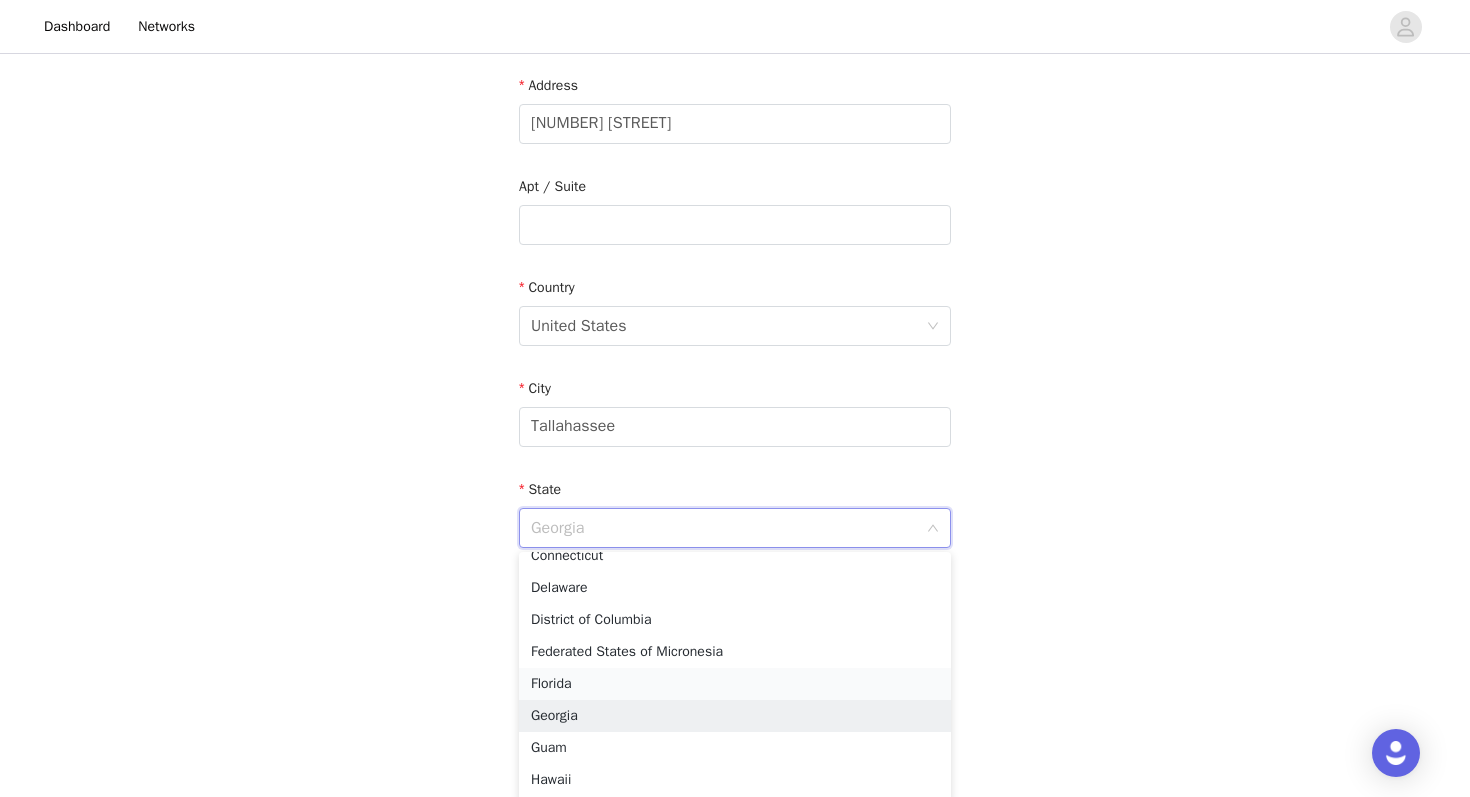 click on "Florida" at bounding box center [735, 684] 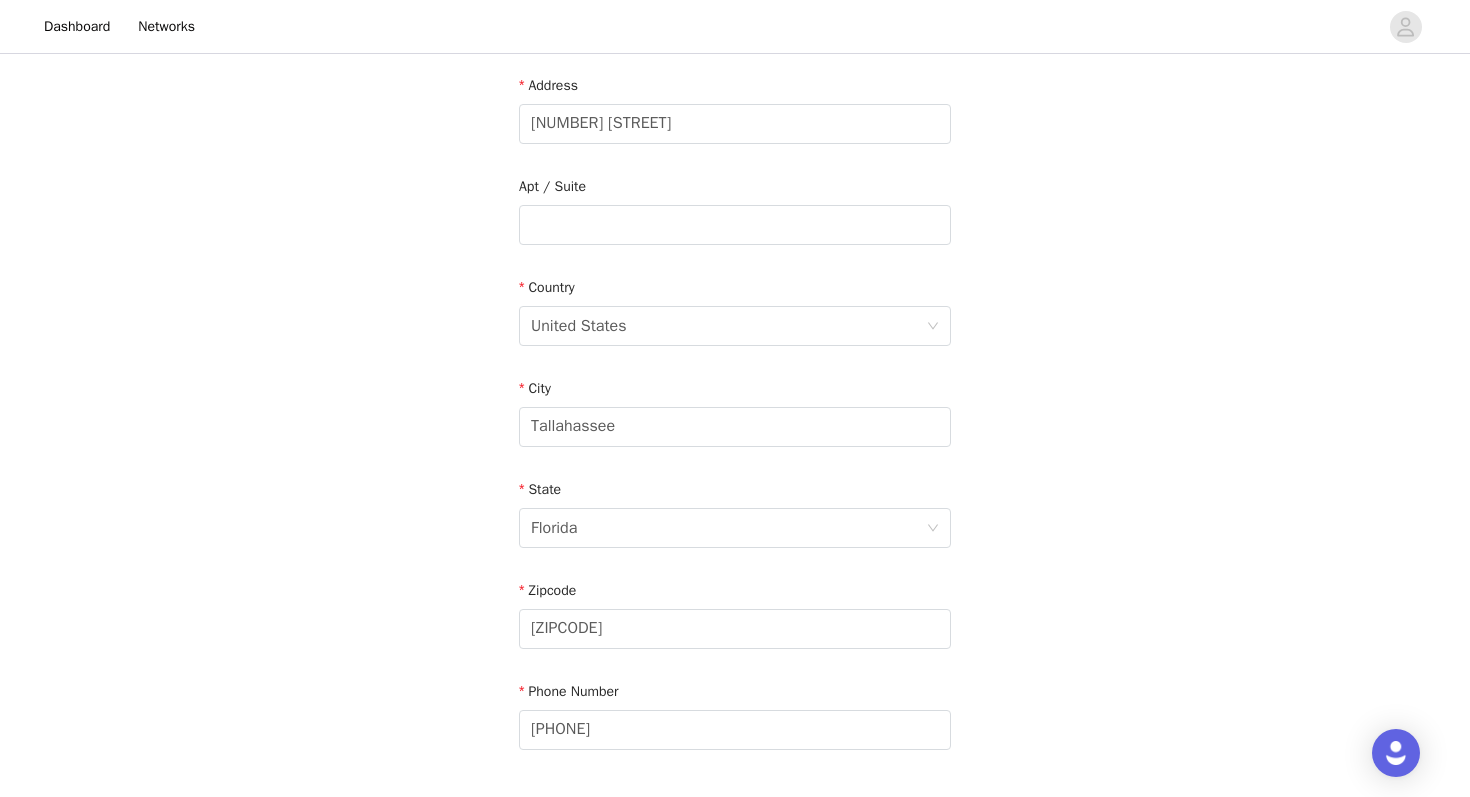 scroll, scrollTop: 566, scrollLeft: 0, axis: vertical 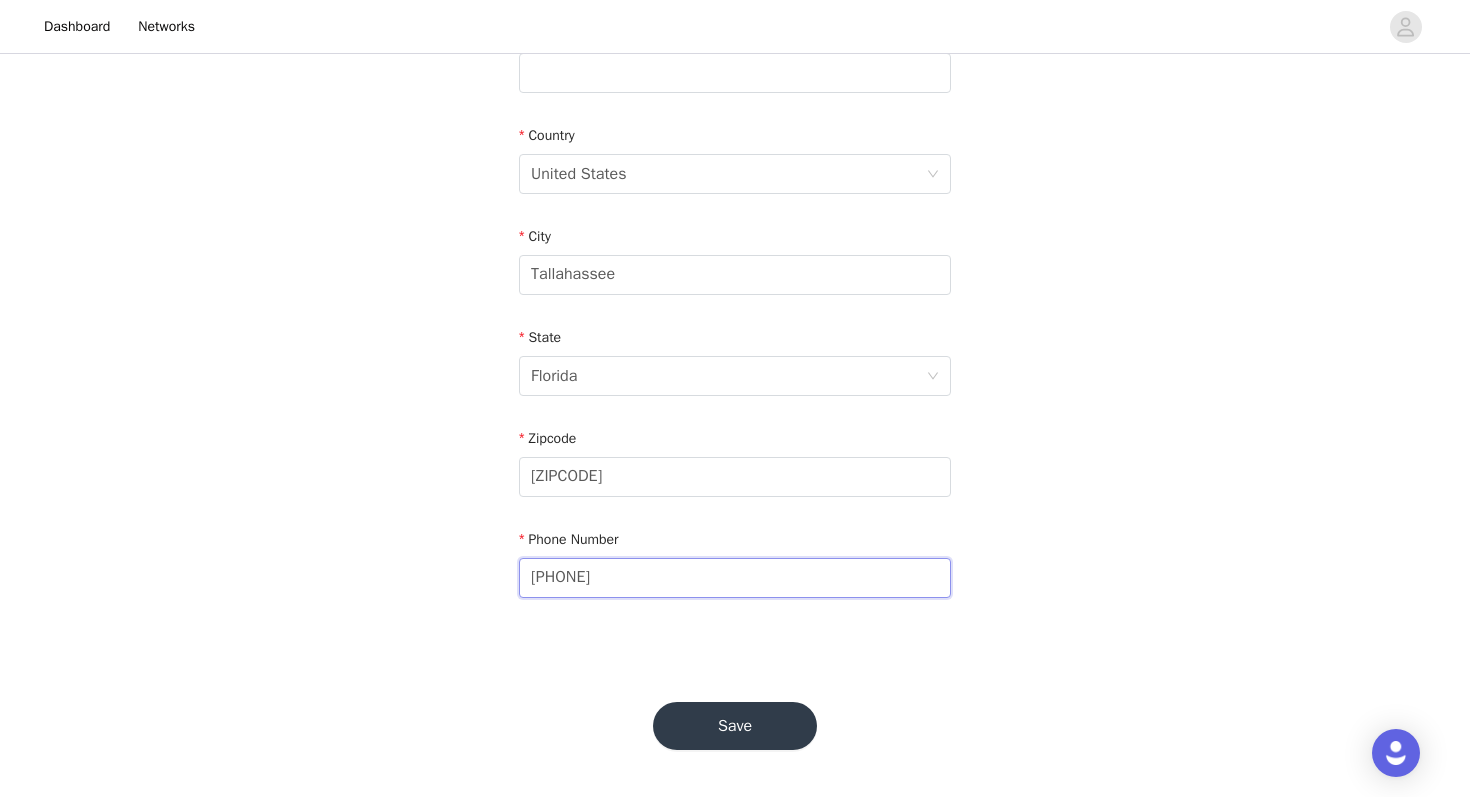 drag, startPoint x: 684, startPoint y: 572, endPoint x: 489, endPoint y: 556, distance: 195.6553 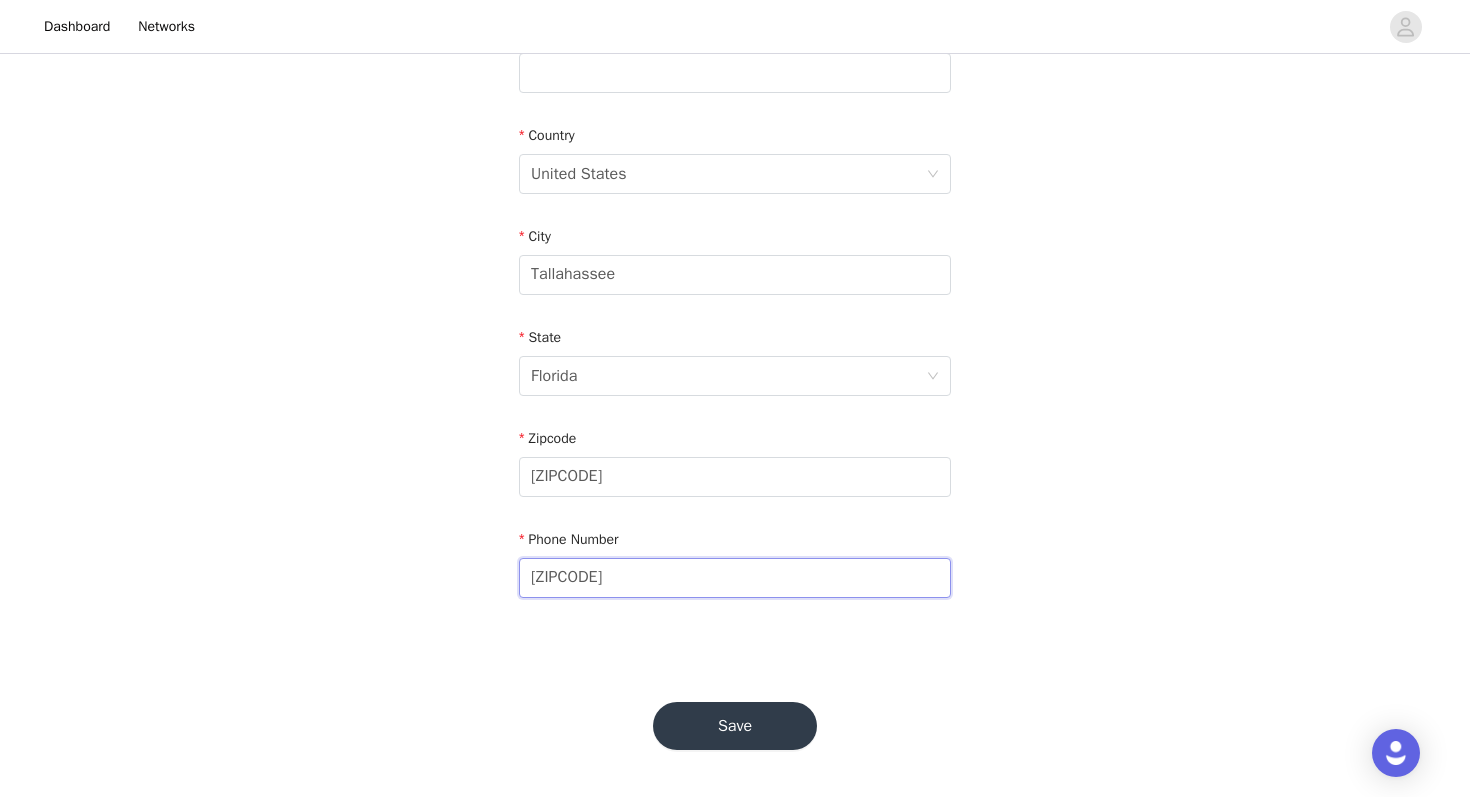 type on "32301" 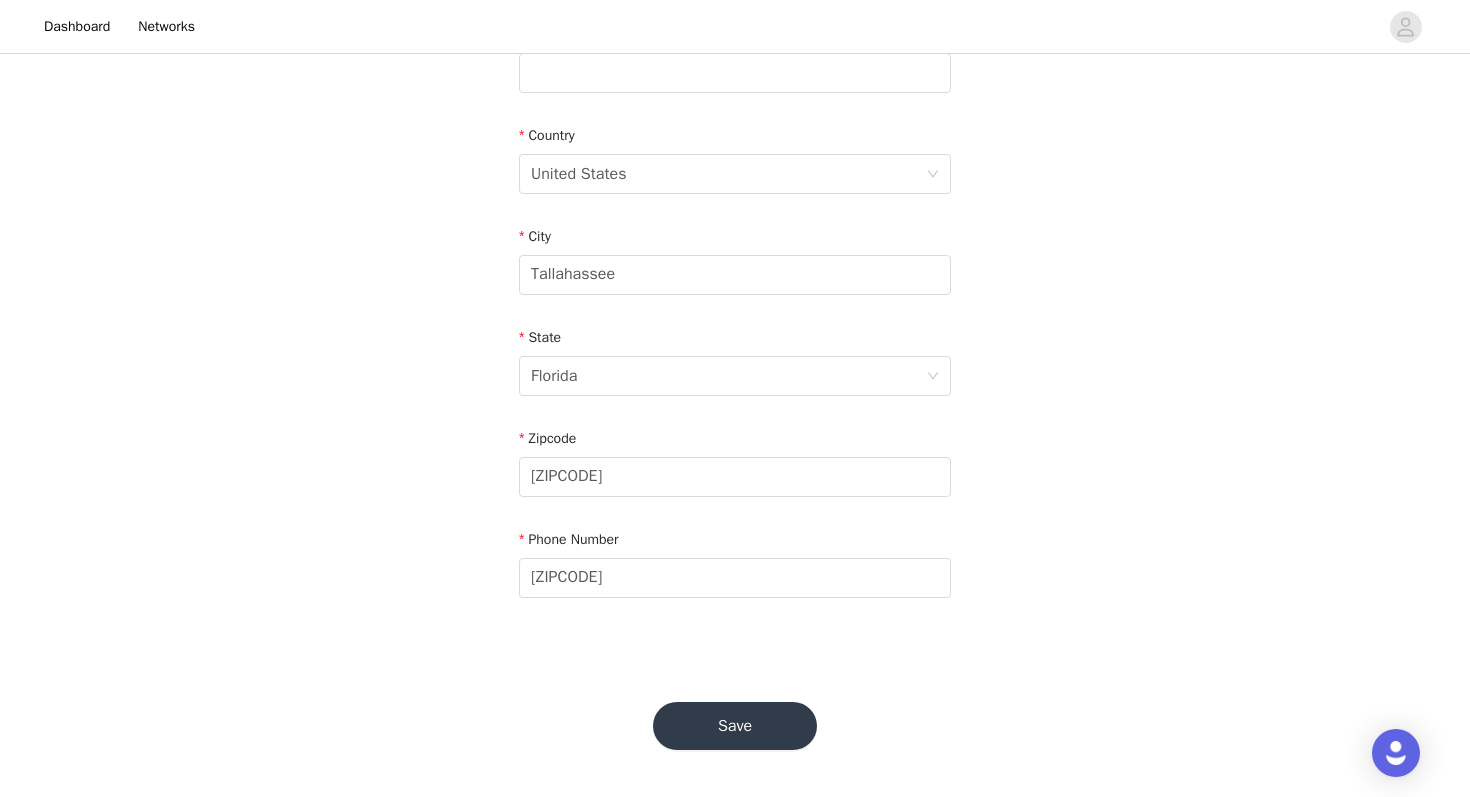 click on "Save" at bounding box center [735, 726] 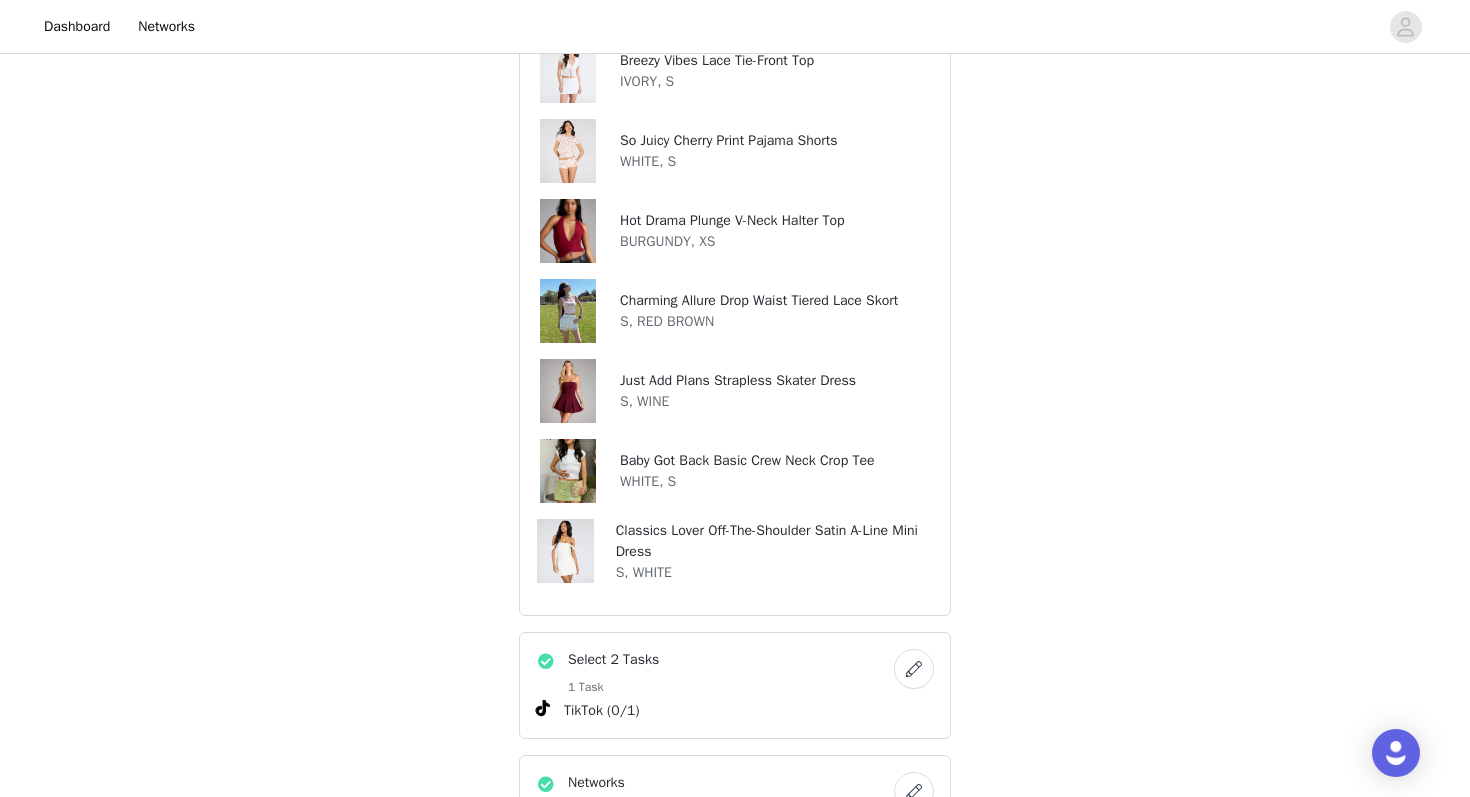 scroll, scrollTop: 950, scrollLeft: 0, axis: vertical 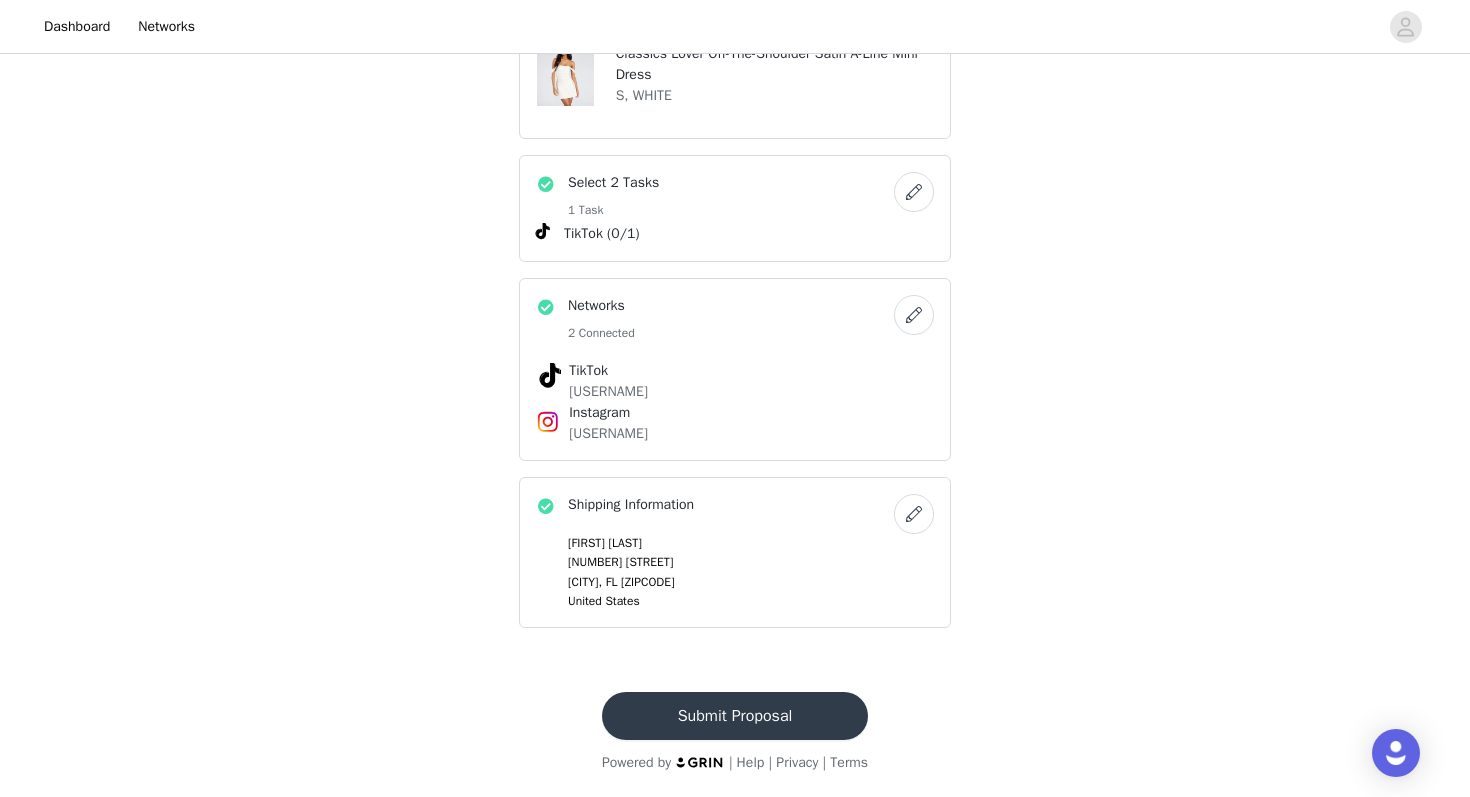 click on "Submit Proposal" at bounding box center (735, 716) 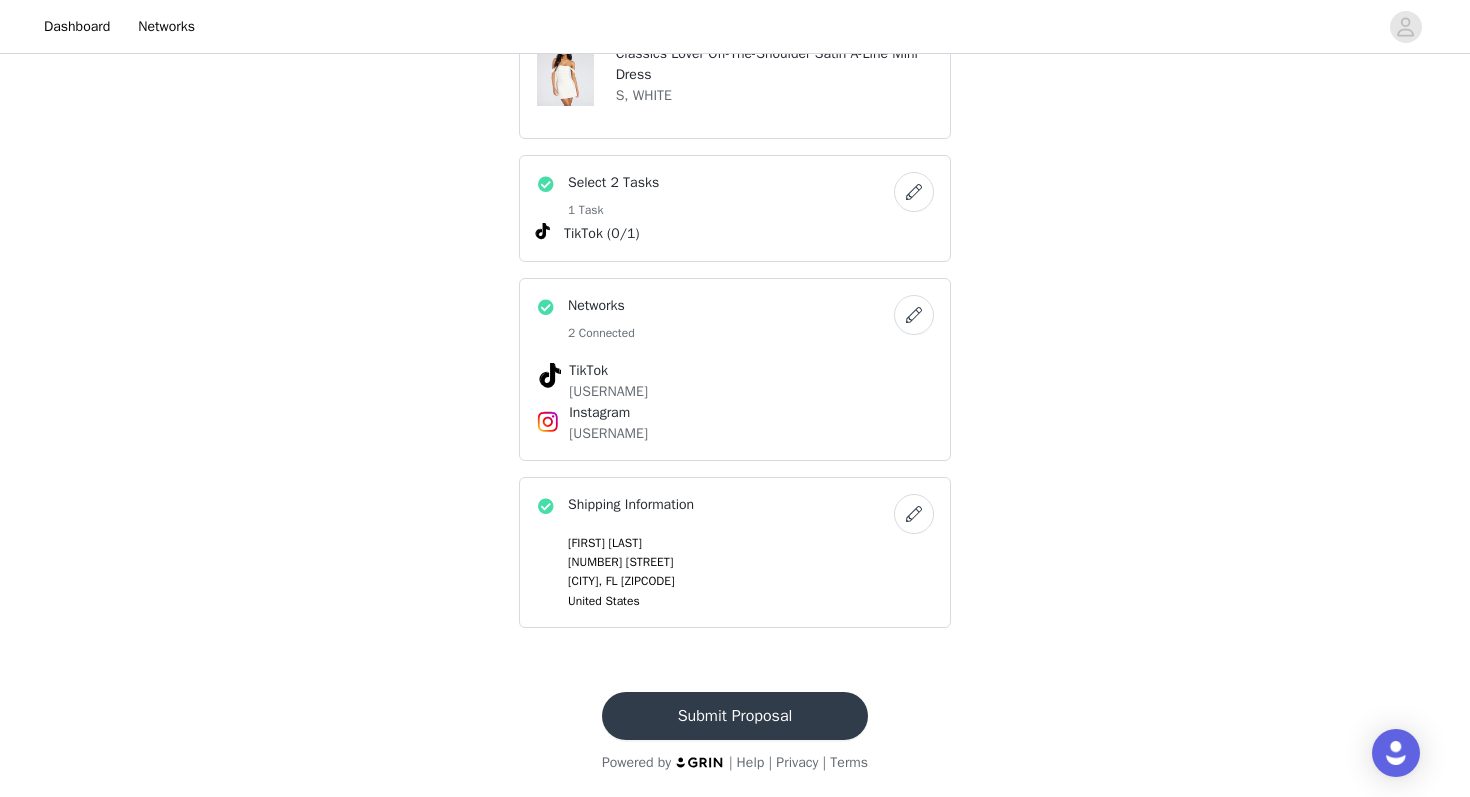 scroll, scrollTop: 0, scrollLeft: 0, axis: both 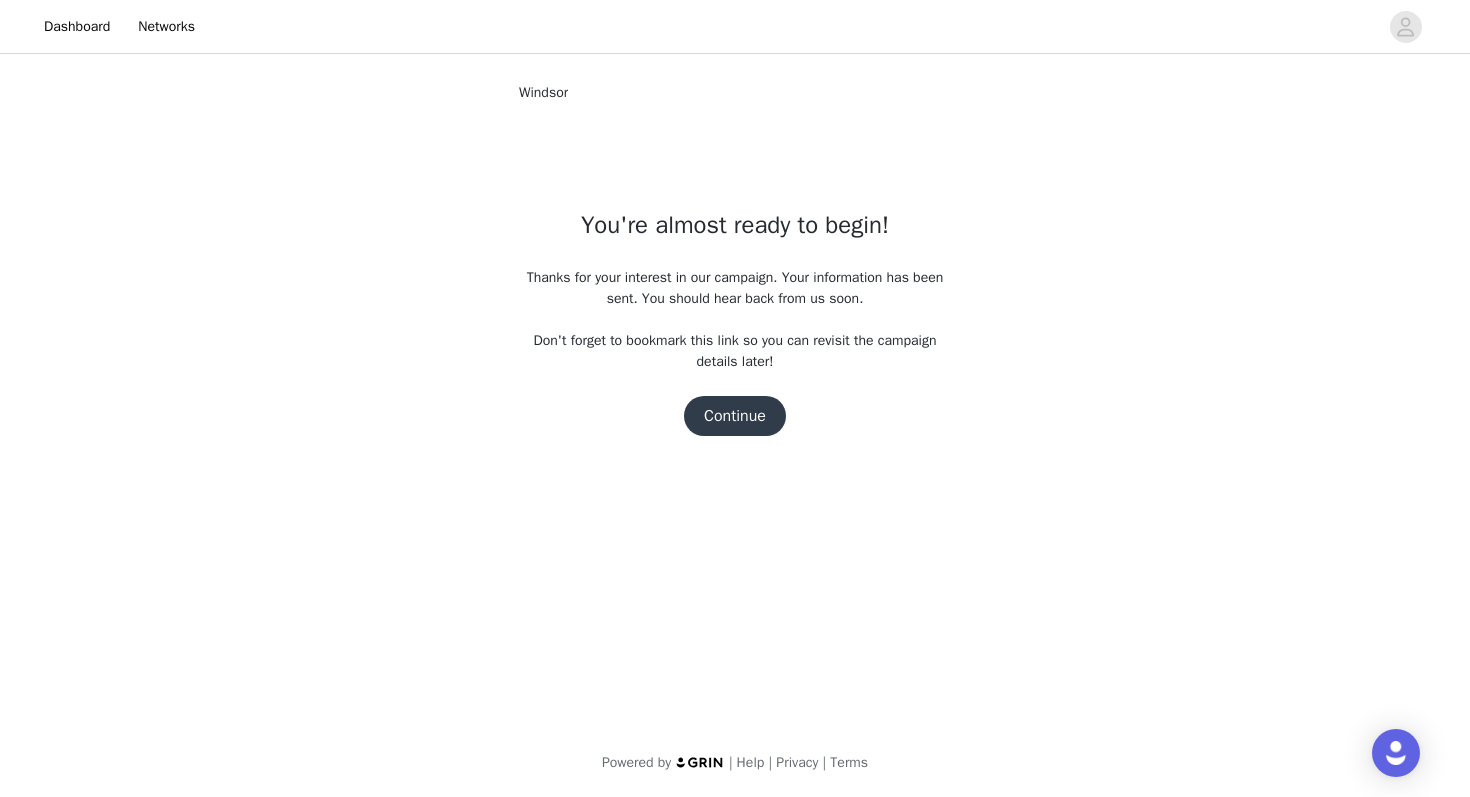 click on "Continue" at bounding box center [735, 416] 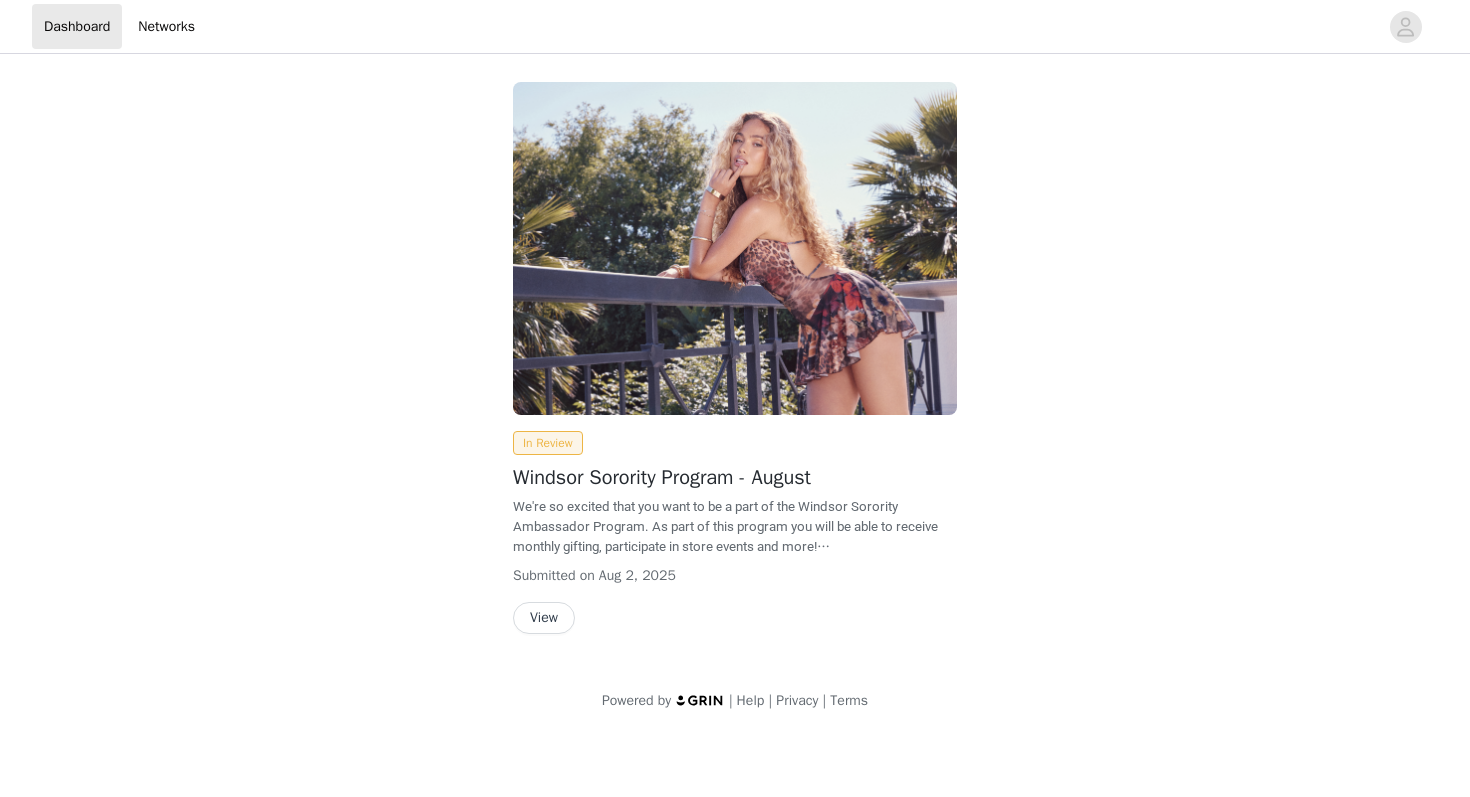 scroll, scrollTop: 0, scrollLeft: 0, axis: both 